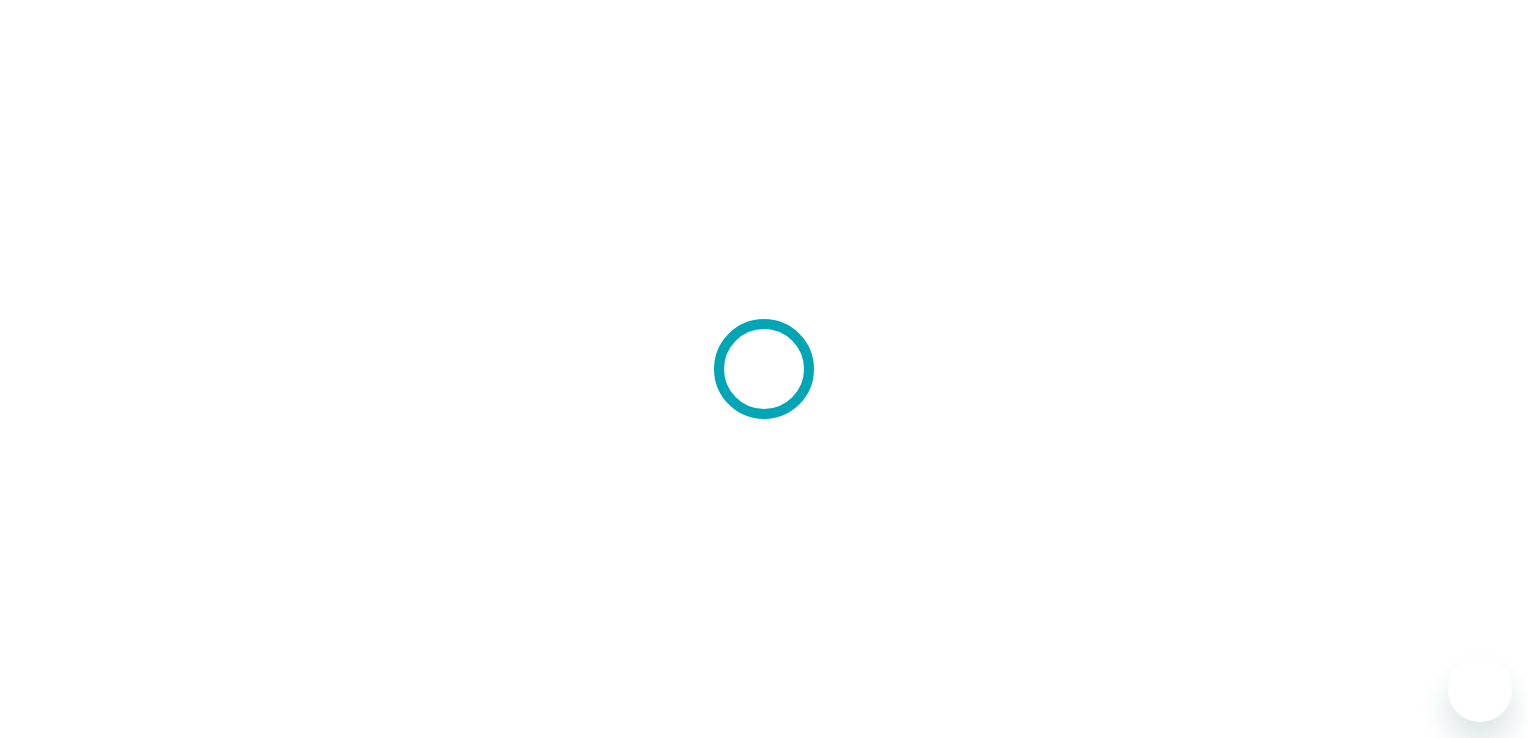scroll, scrollTop: 0, scrollLeft: 0, axis: both 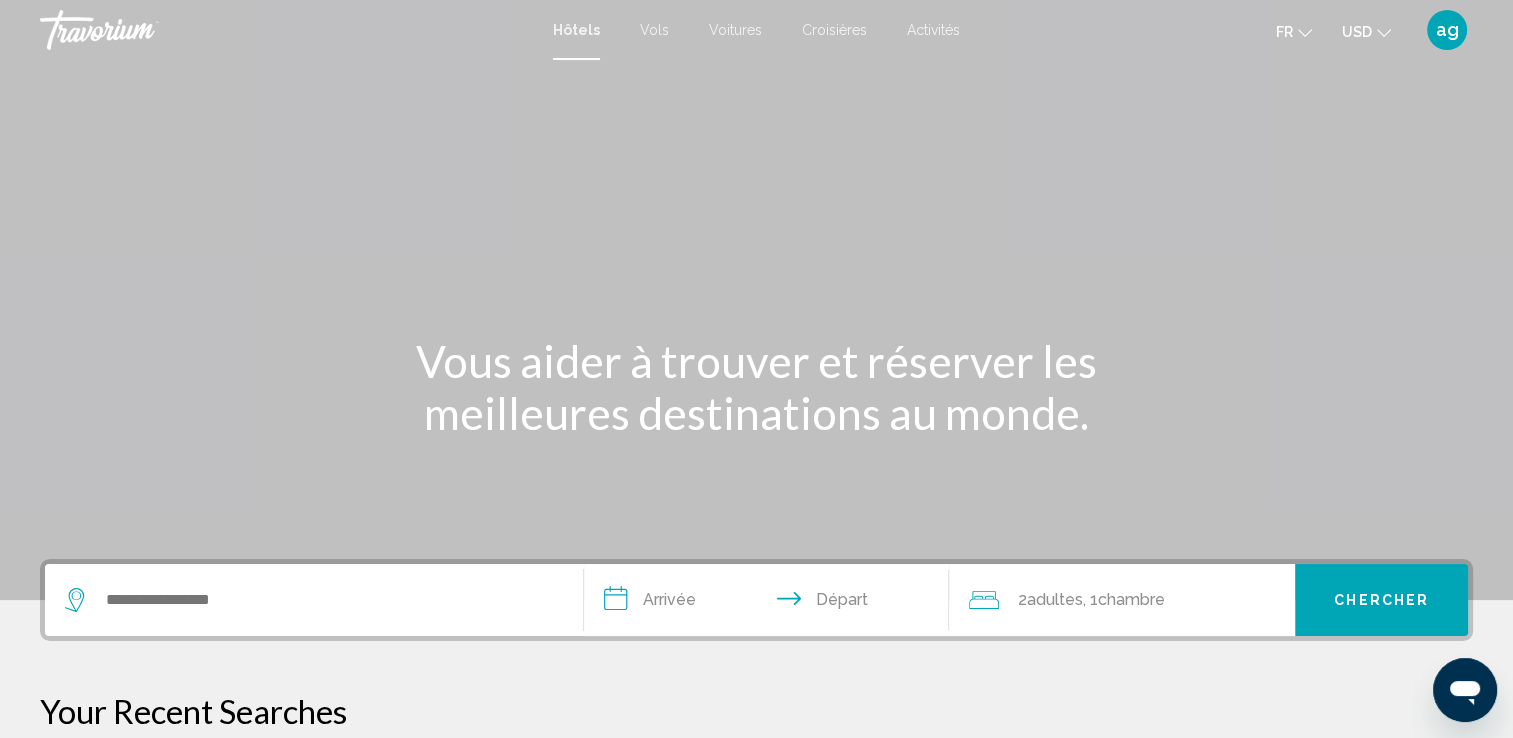click on "Activités" at bounding box center [933, 30] 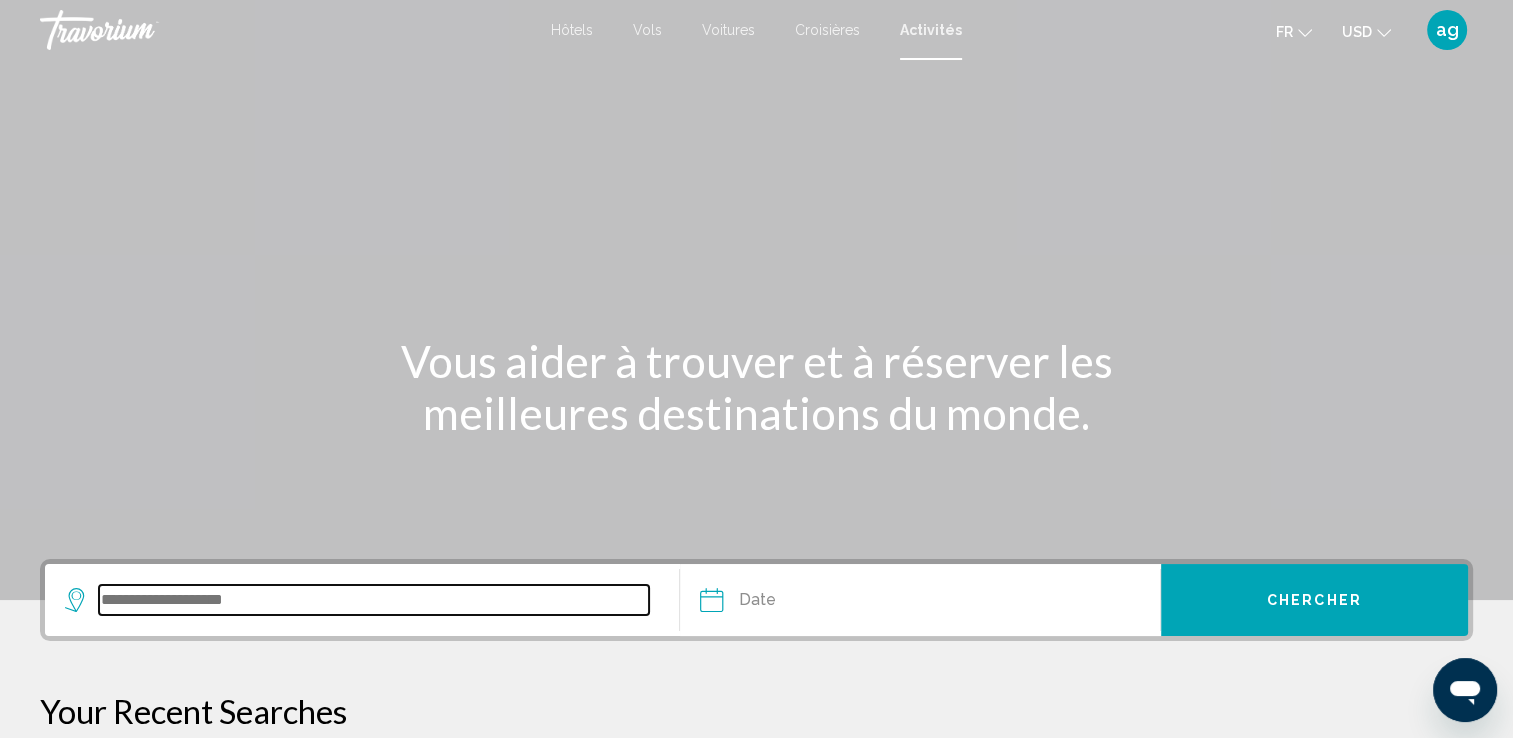 click at bounding box center [374, 600] 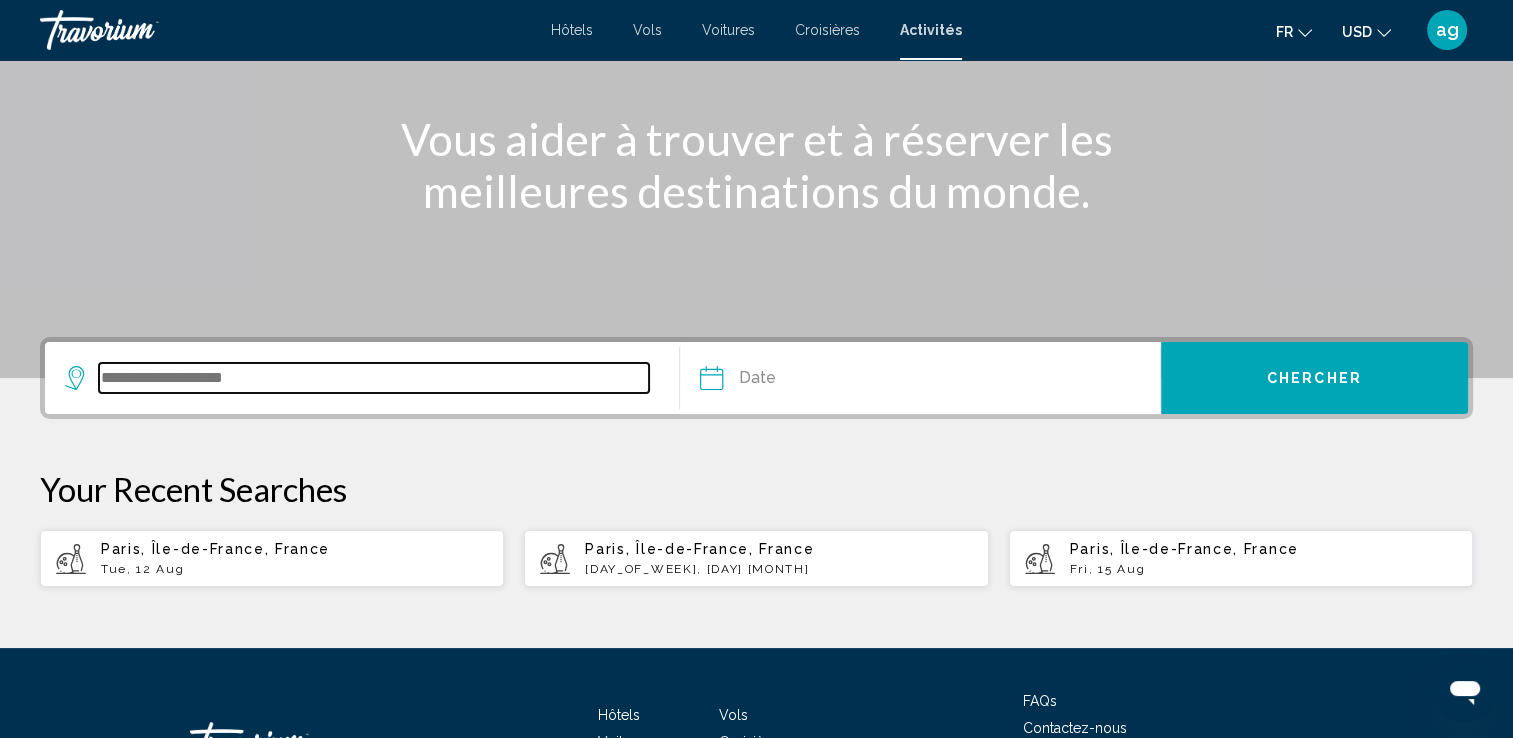 scroll, scrollTop: 376, scrollLeft: 0, axis: vertical 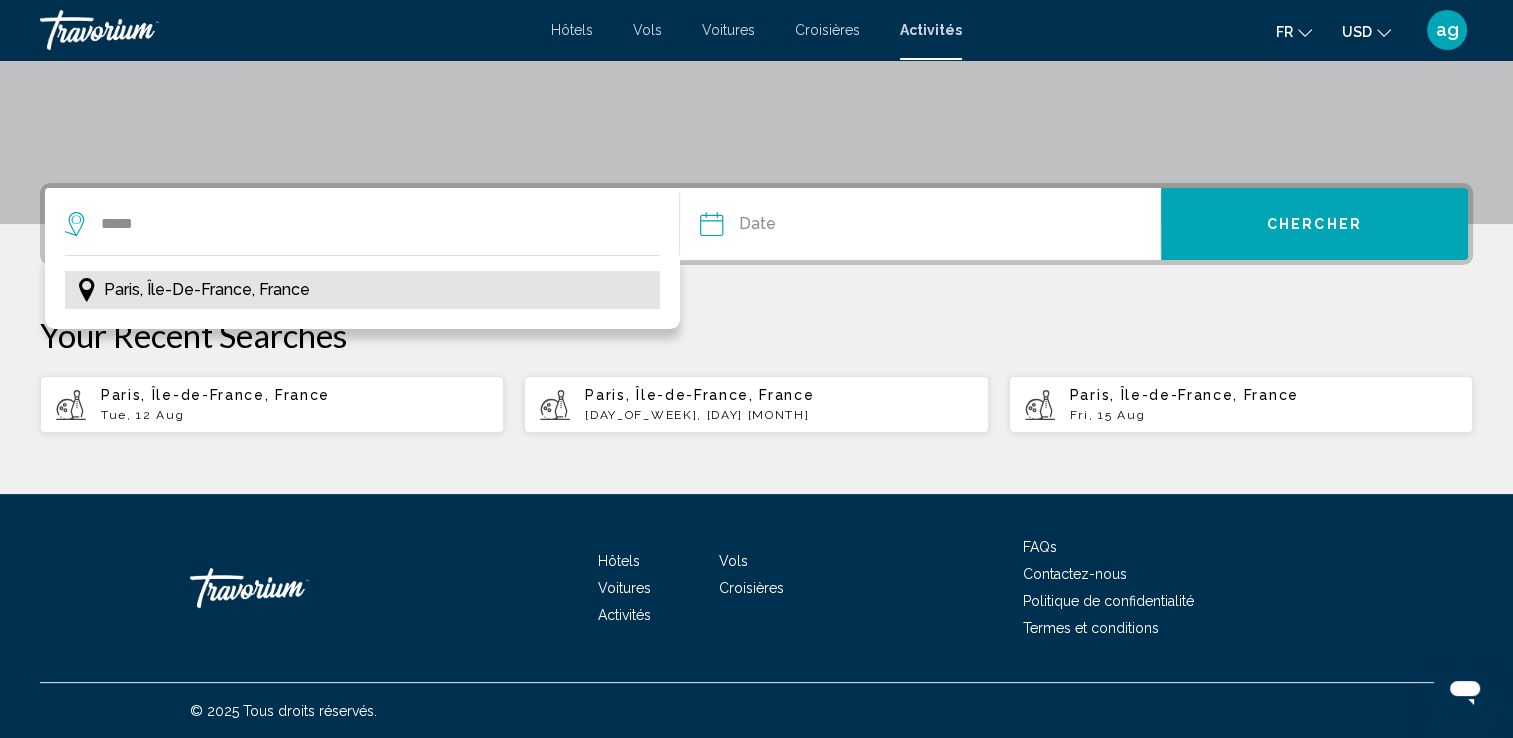 click on "Paris, Île-de-France, France" at bounding box center [362, 290] 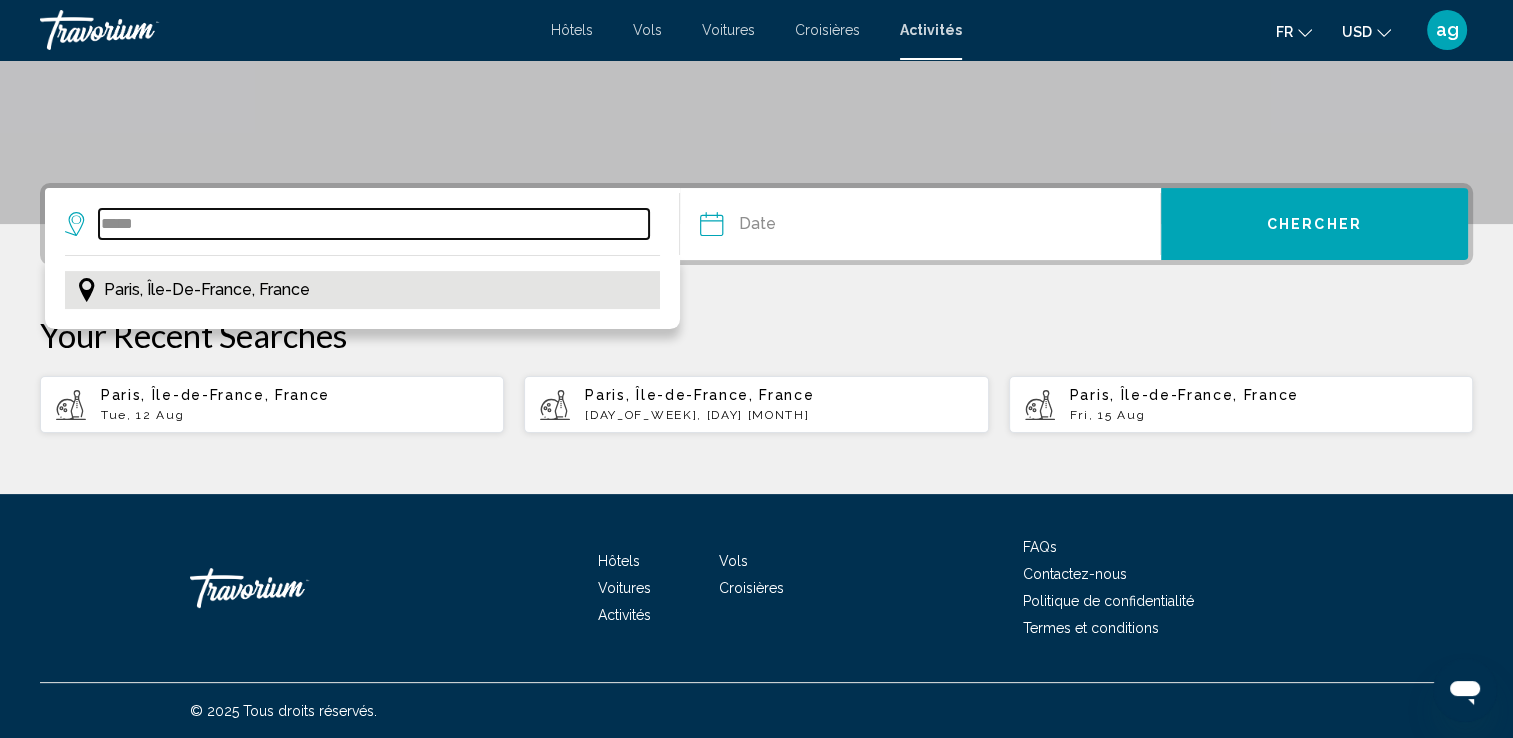 type on "**********" 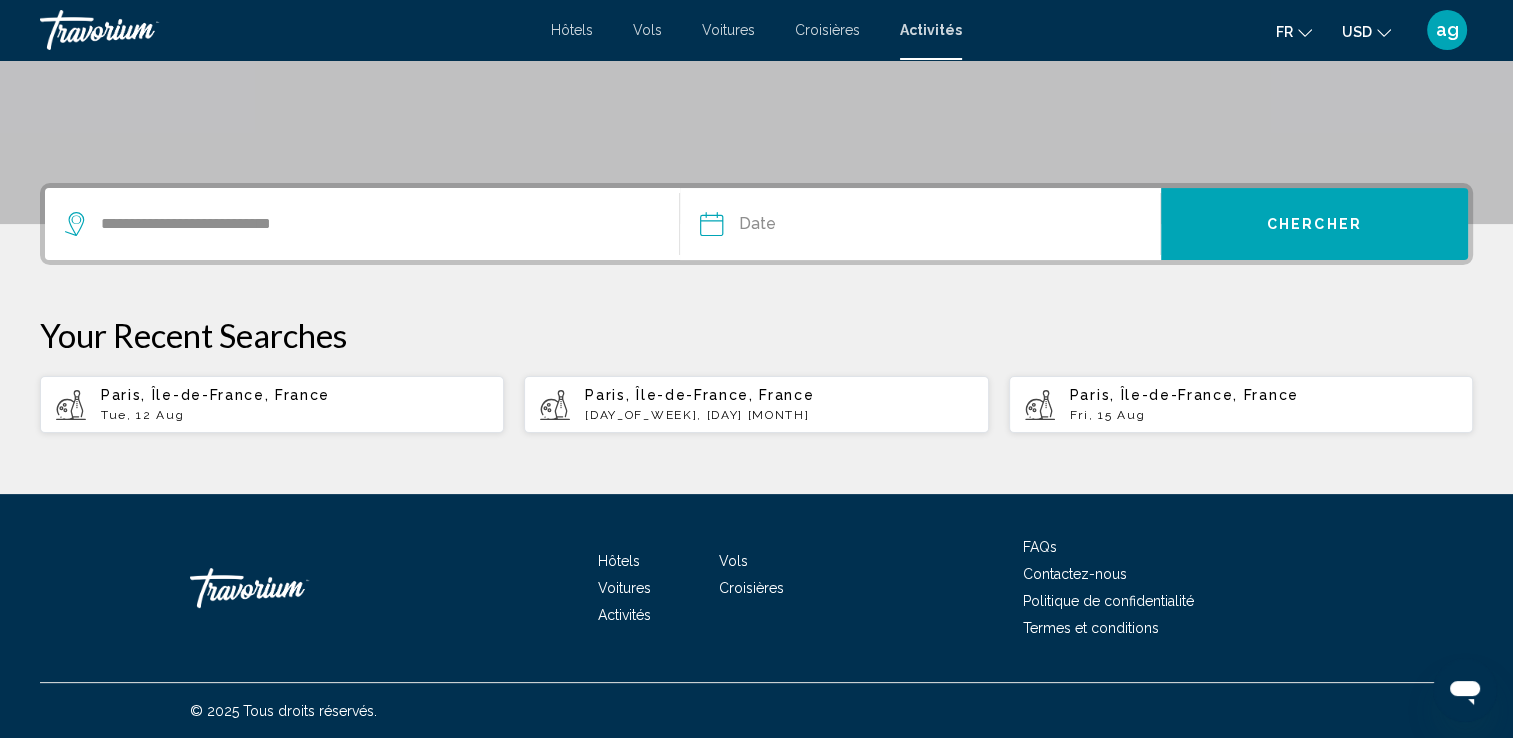 click at bounding box center [814, 227] 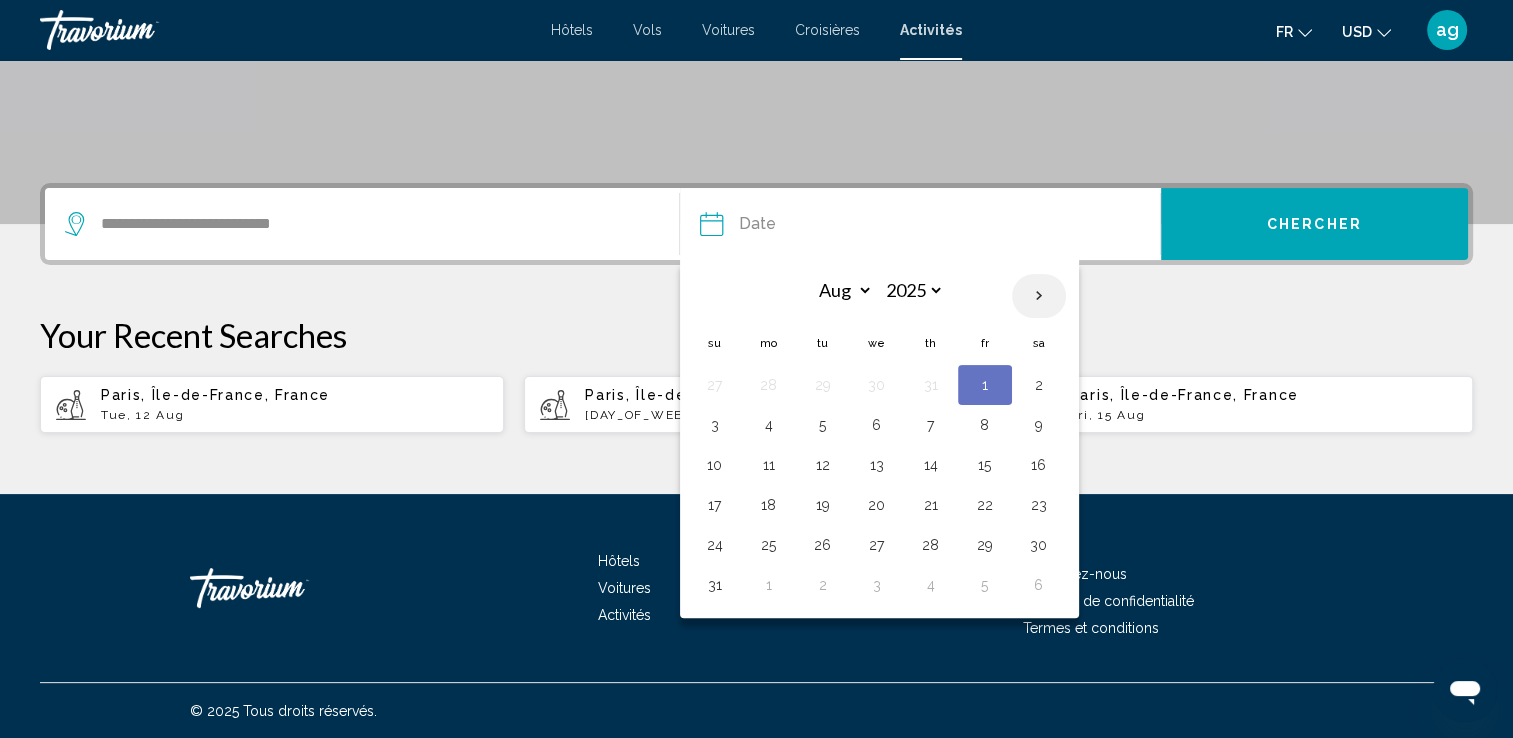 click at bounding box center [1039, 296] 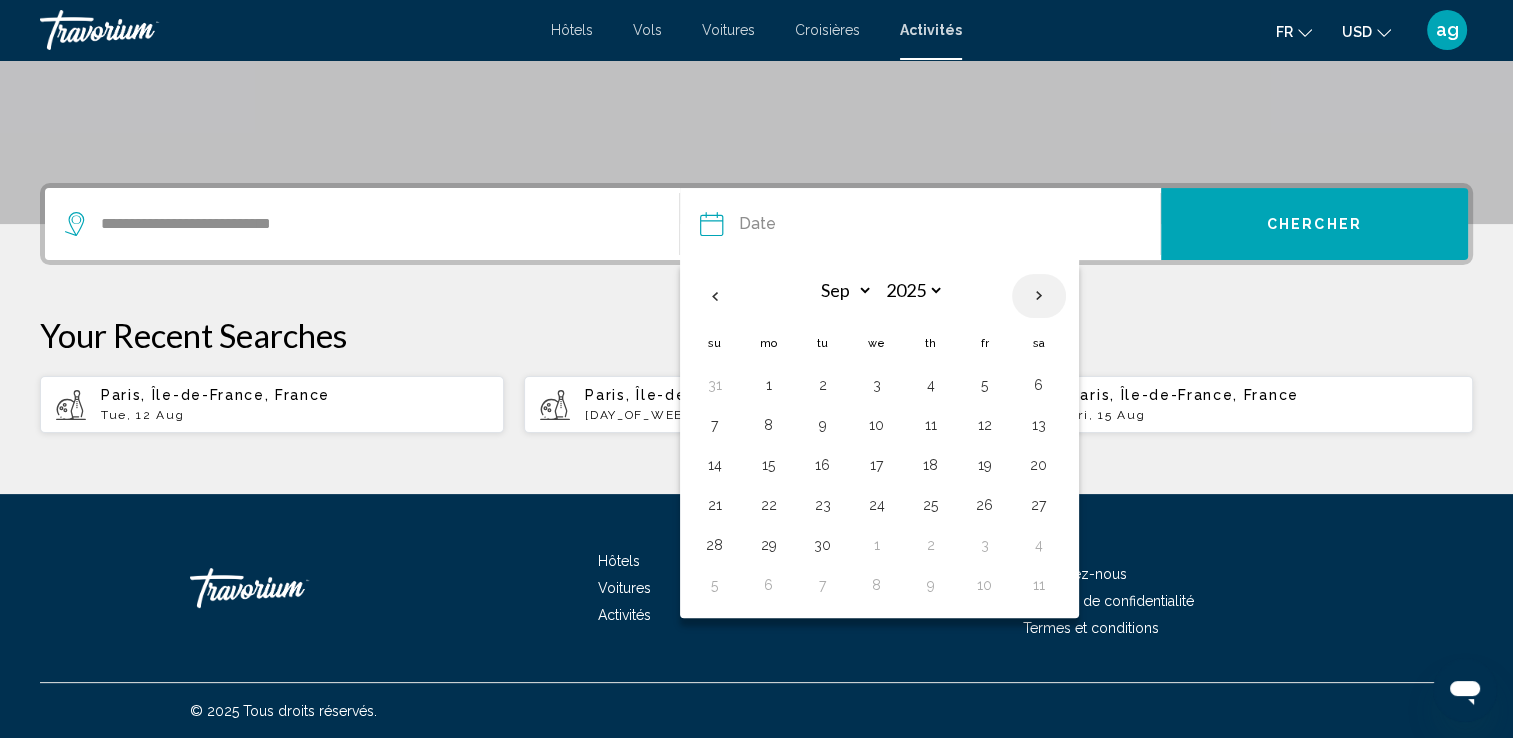 click at bounding box center (1039, 296) 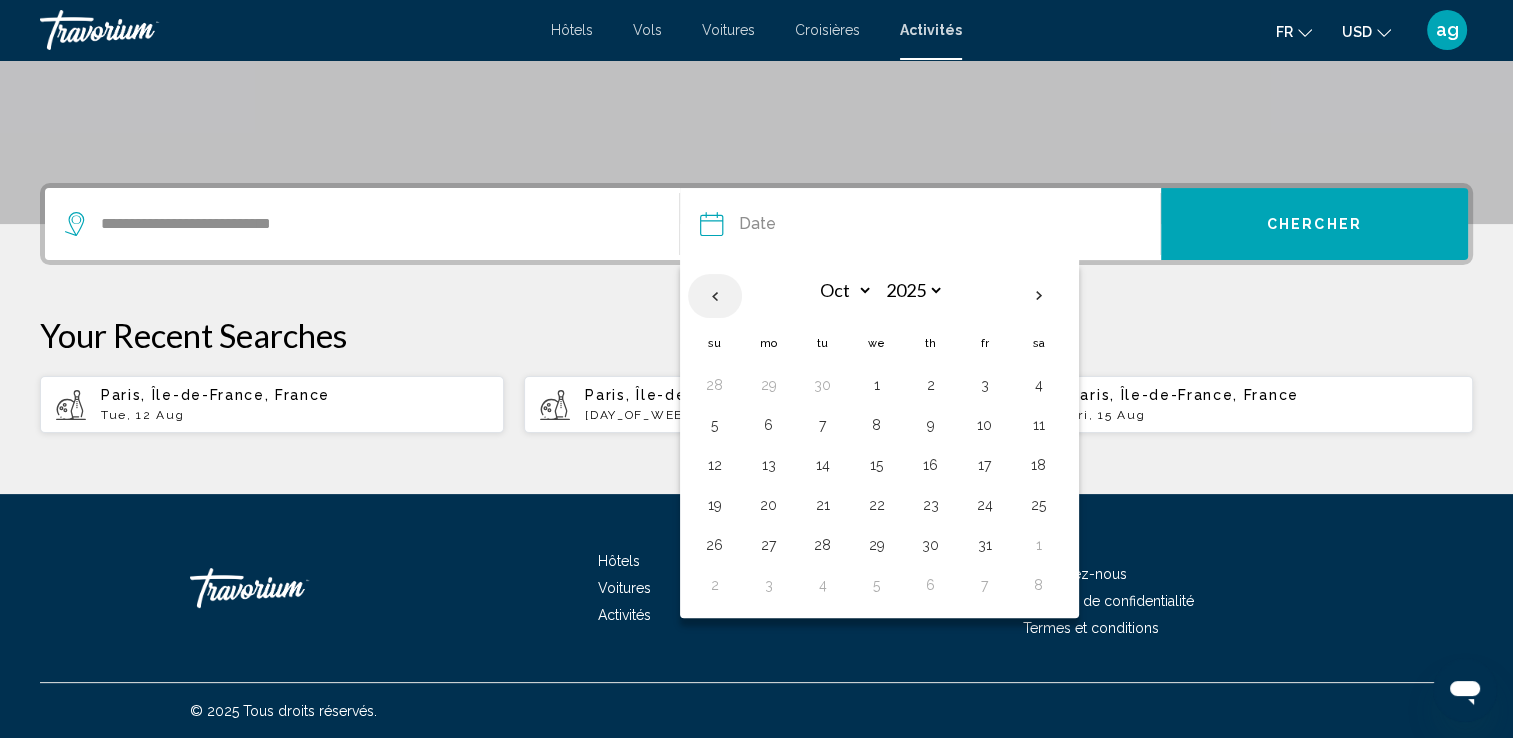 click at bounding box center [715, 296] 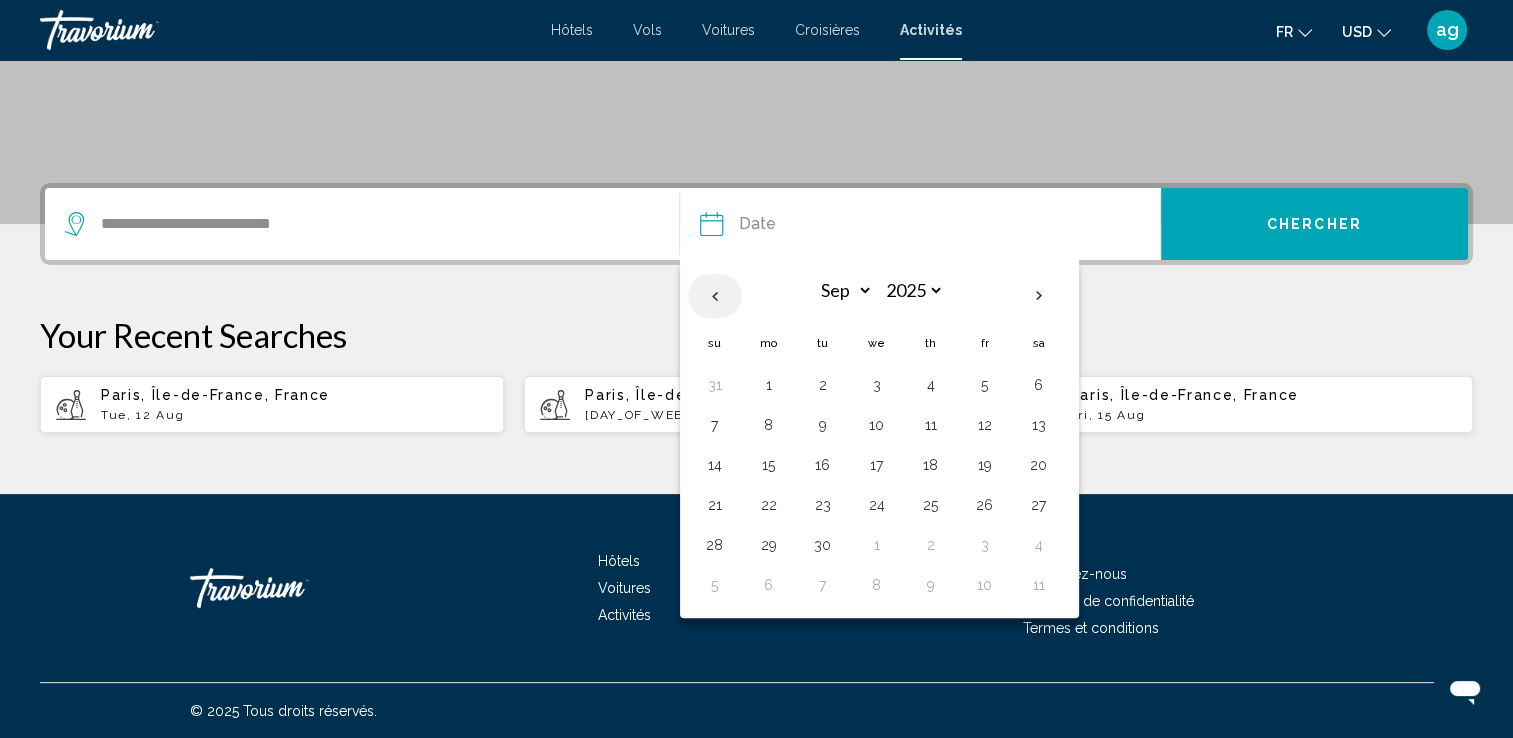 click at bounding box center [715, 296] 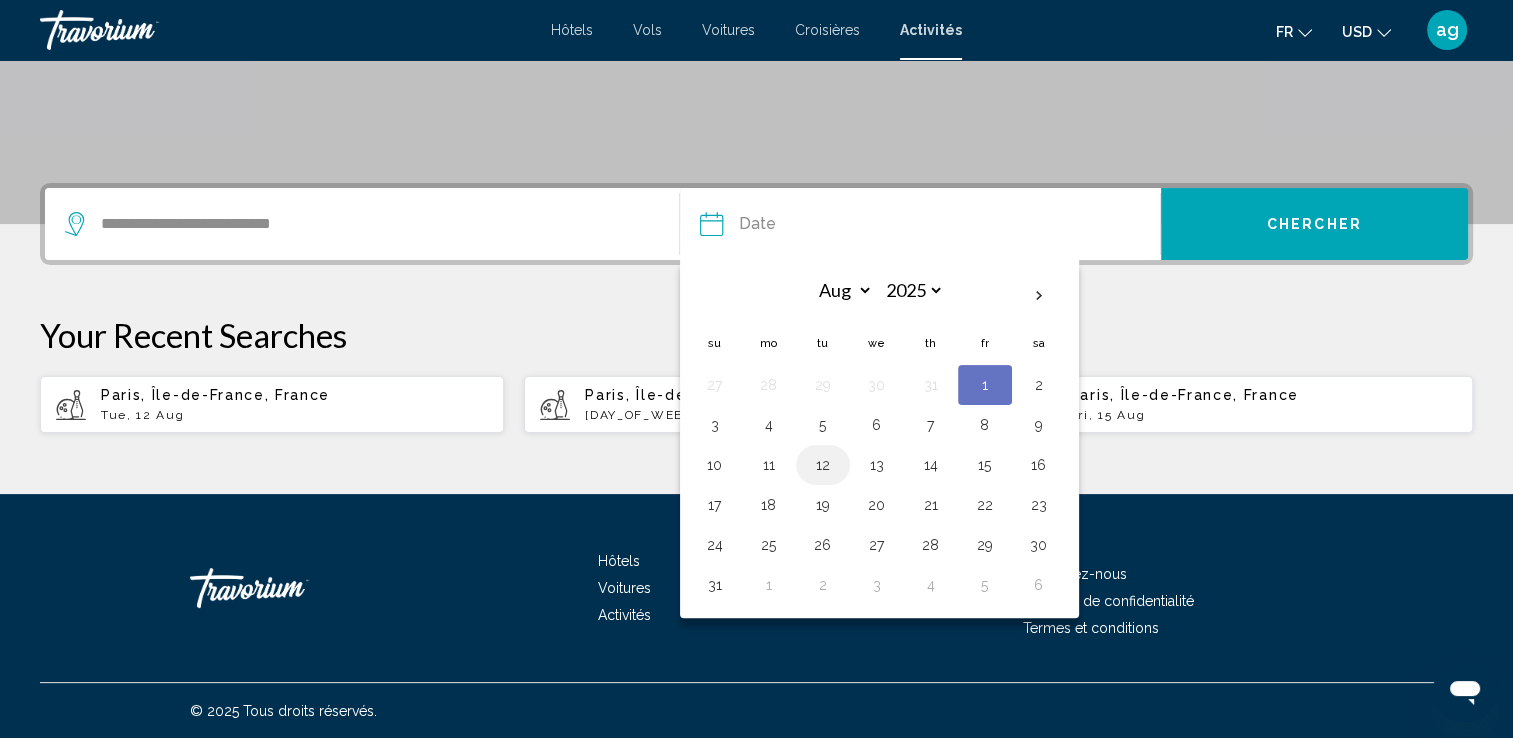 click on "12" at bounding box center (823, 465) 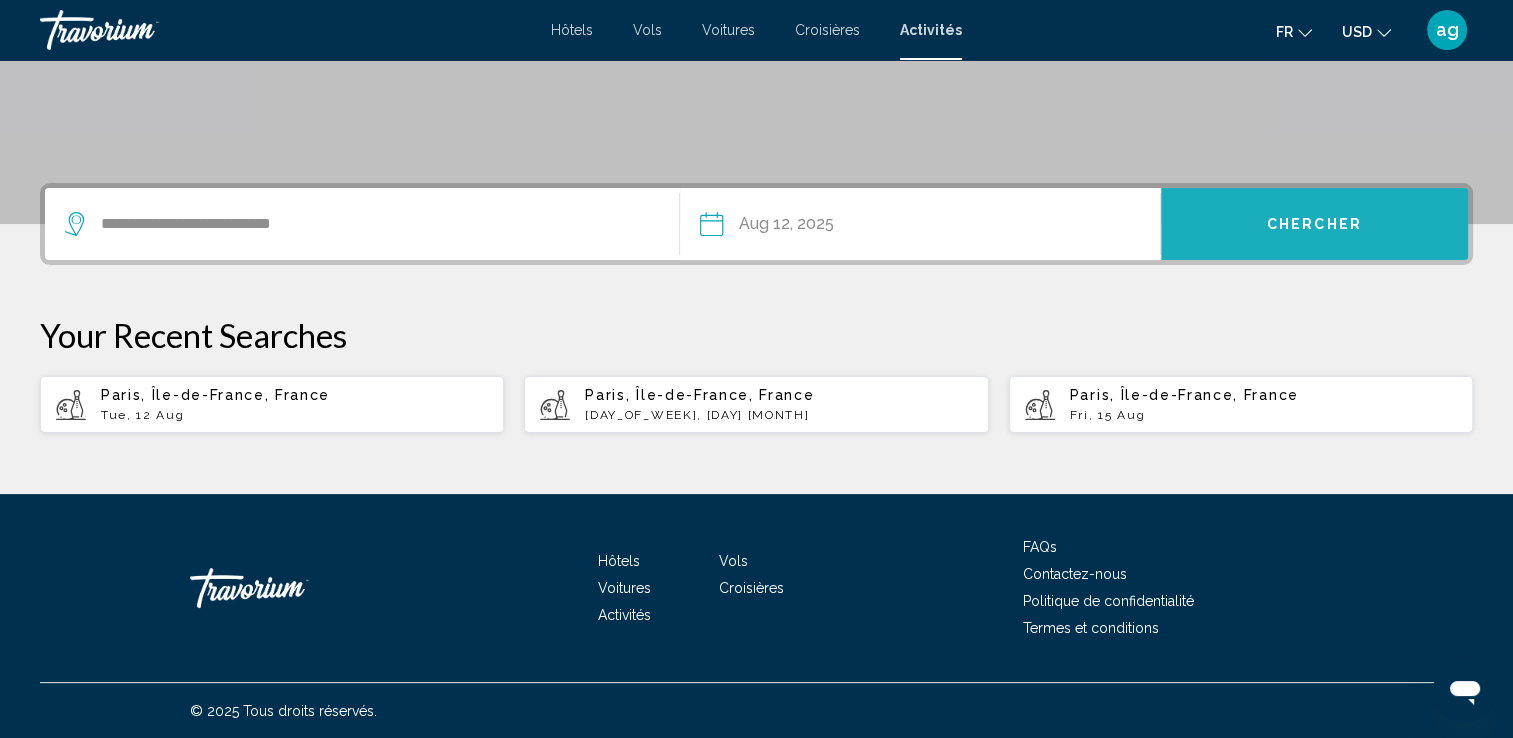 click on "Chercher" at bounding box center [1314, 224] 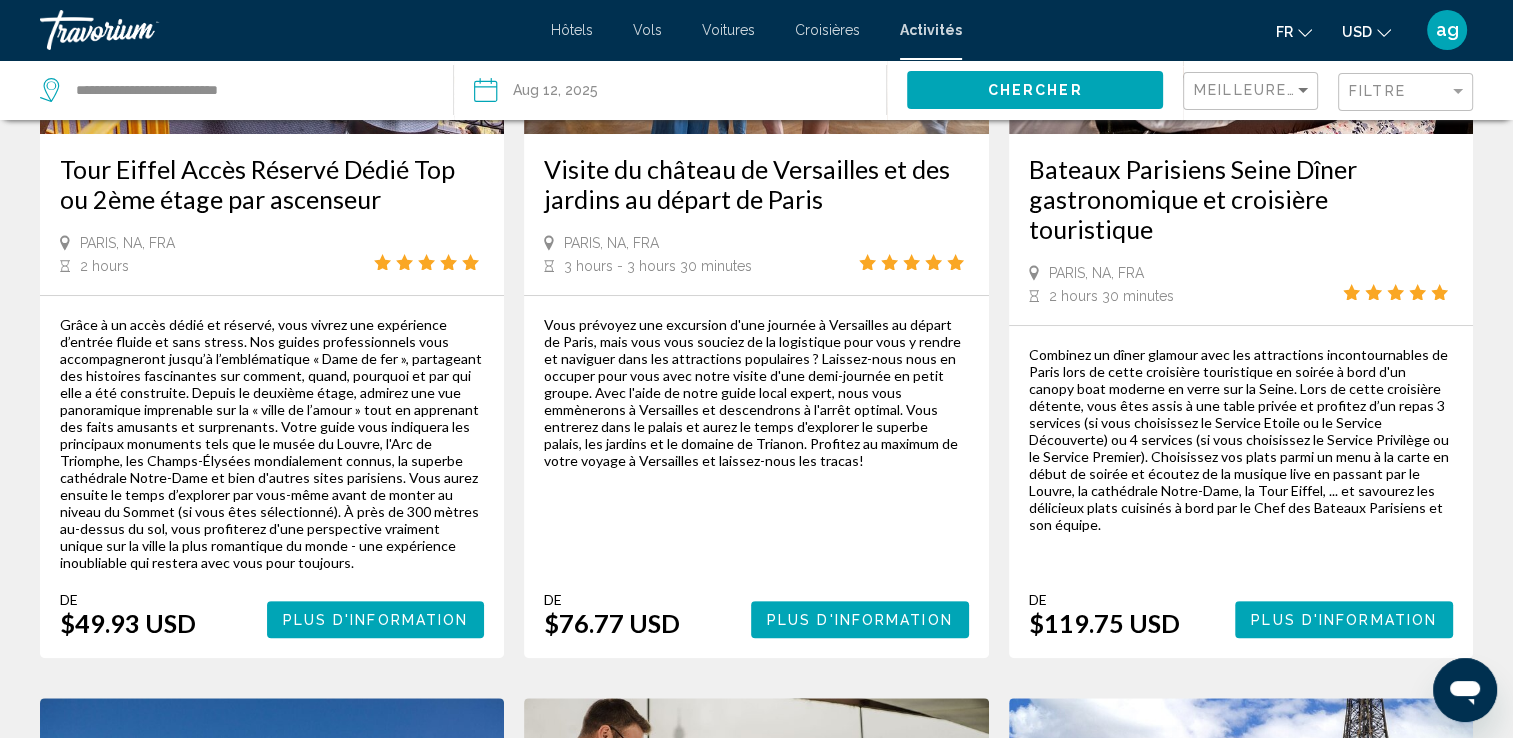scroll, scrollTop: 0, scrollLeft: 0, axis: both 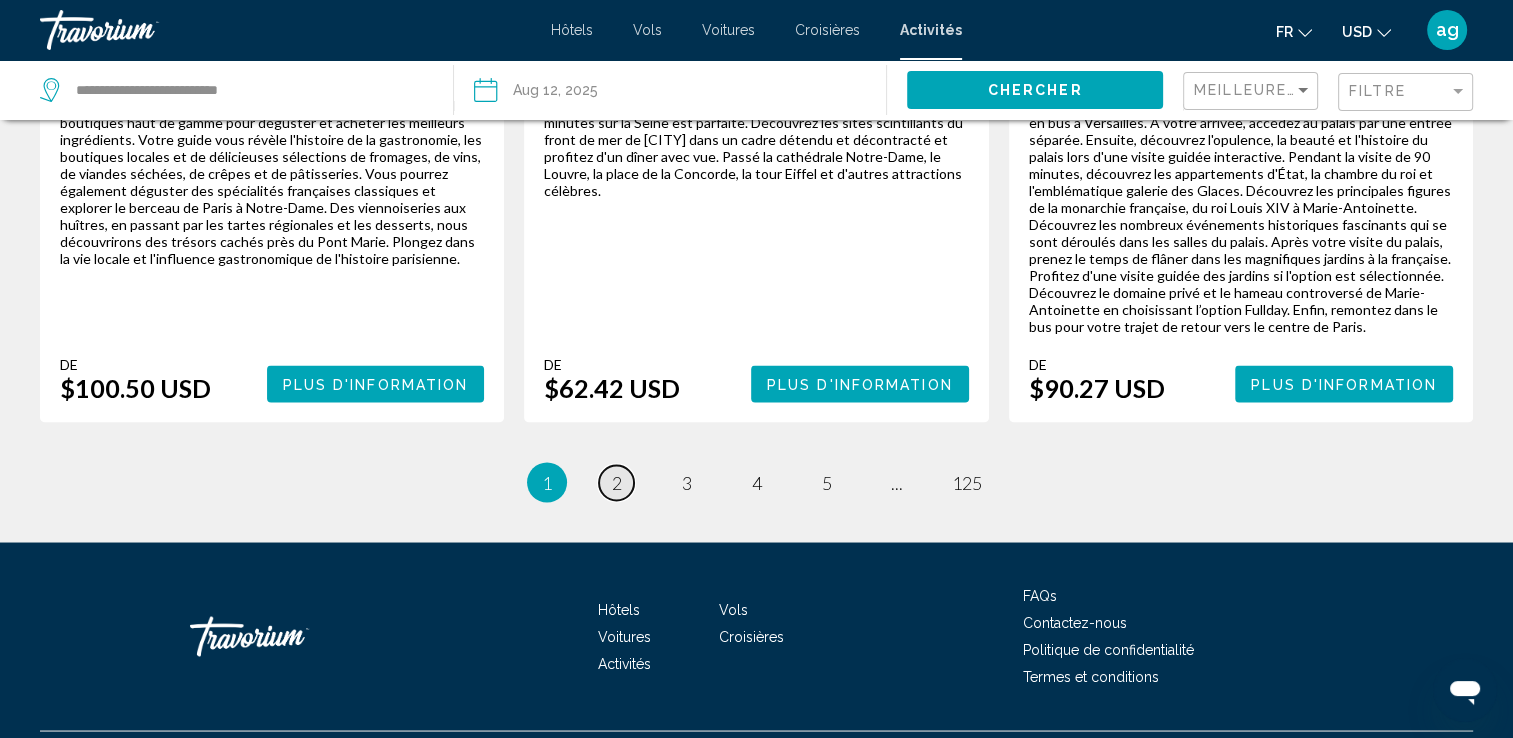 click on "page  2" at bounding box center (616, 482) 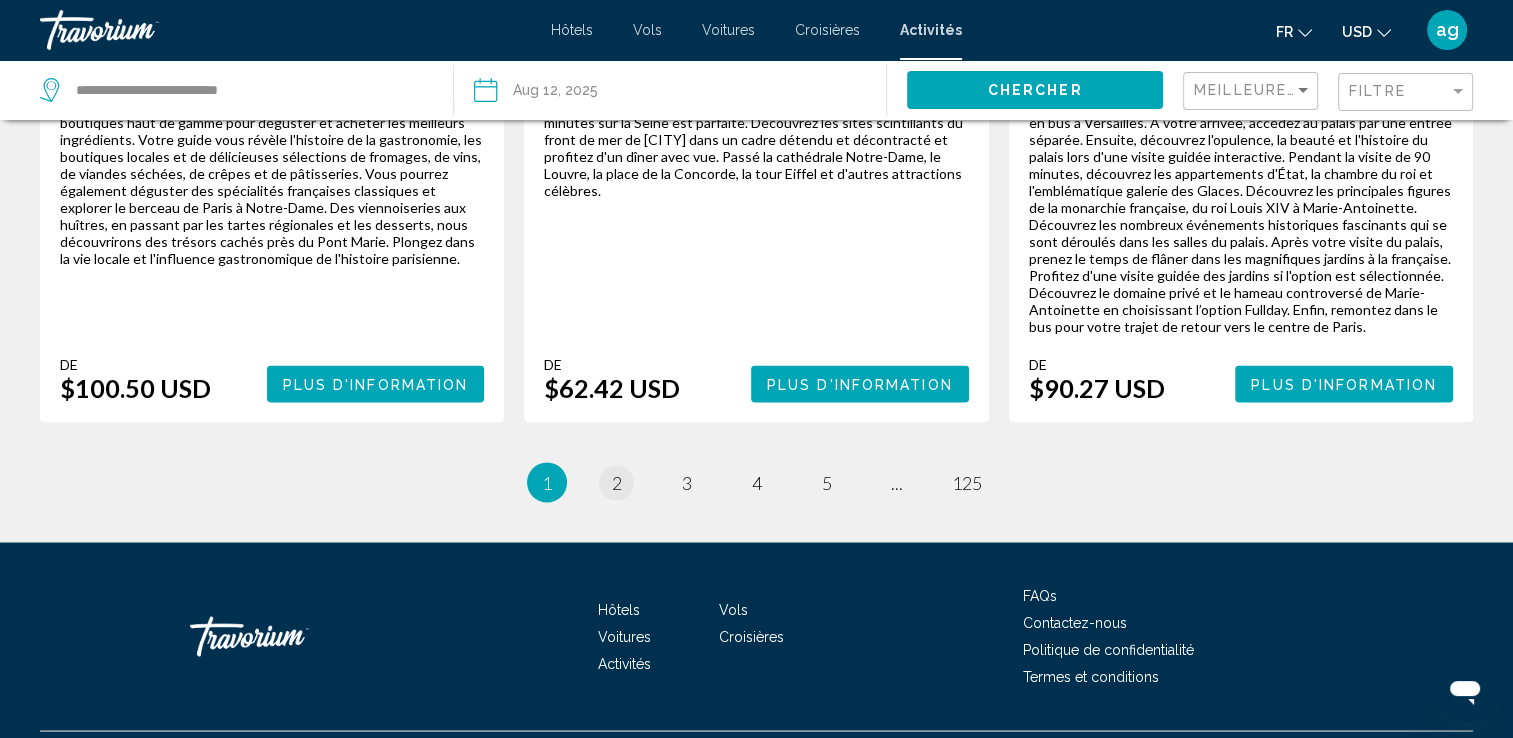 scroll, scrollTop: 0, scrollLeft: 0, axis: both 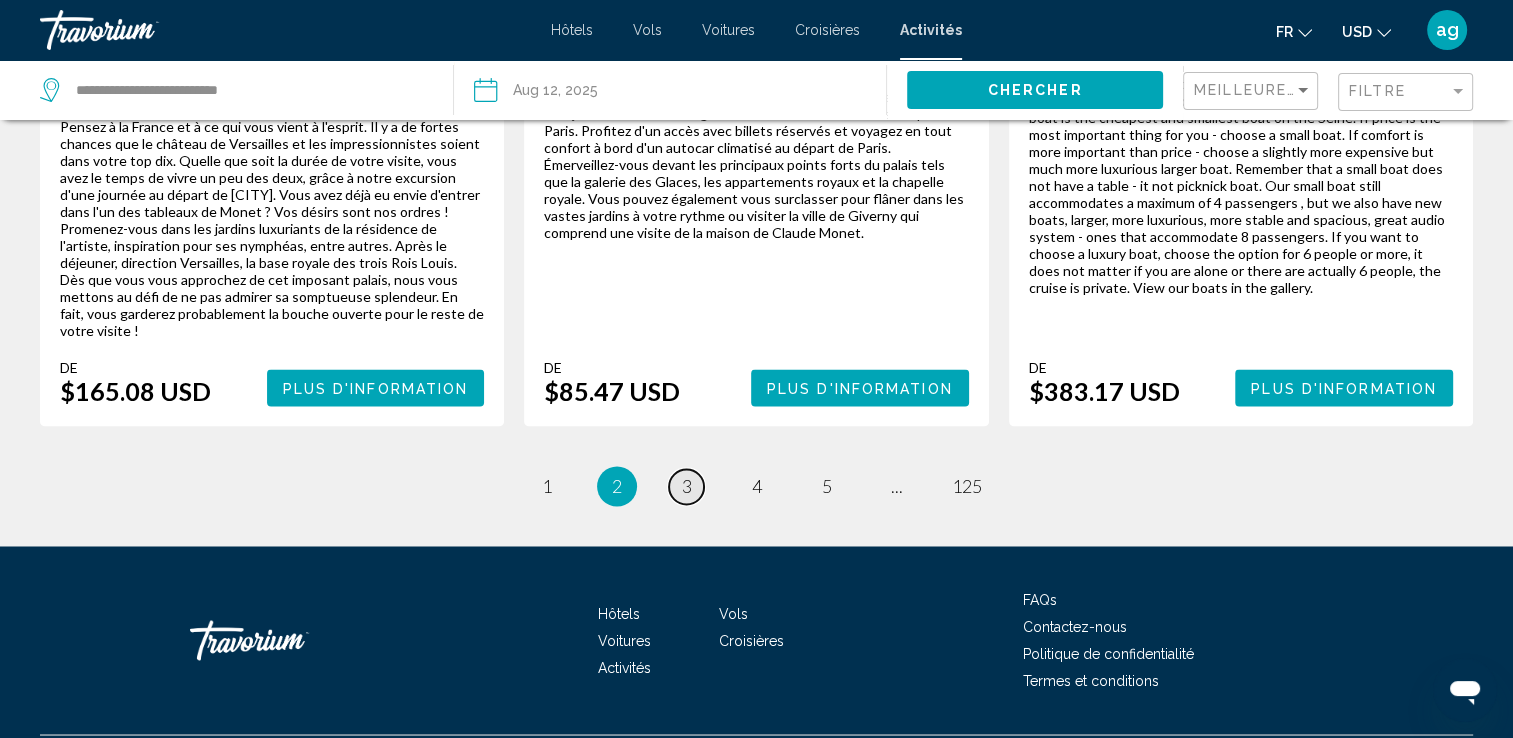 click on "3" at bounding box center (687, 486) 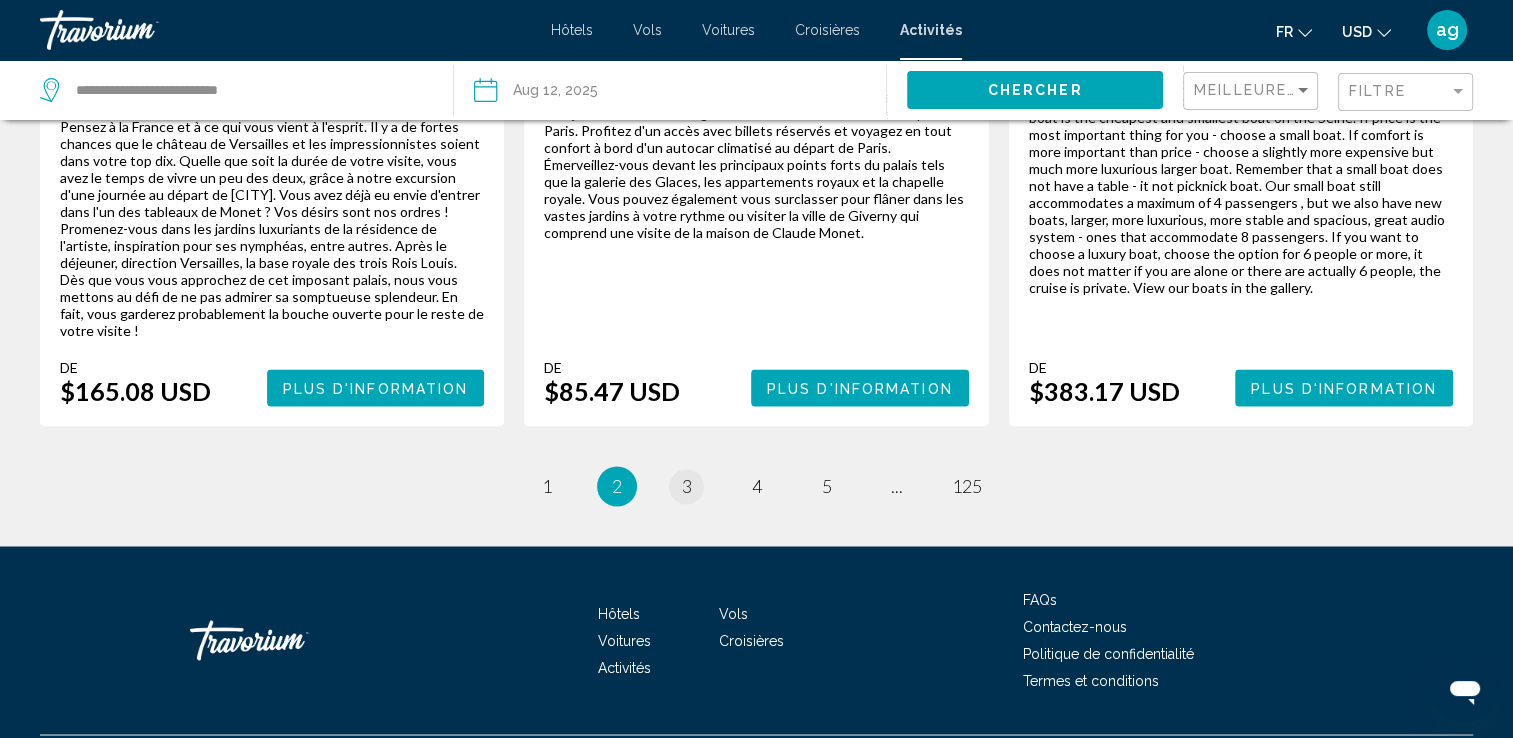 scroll, scrollTop: 0, scrollLeft: 0, axis: both 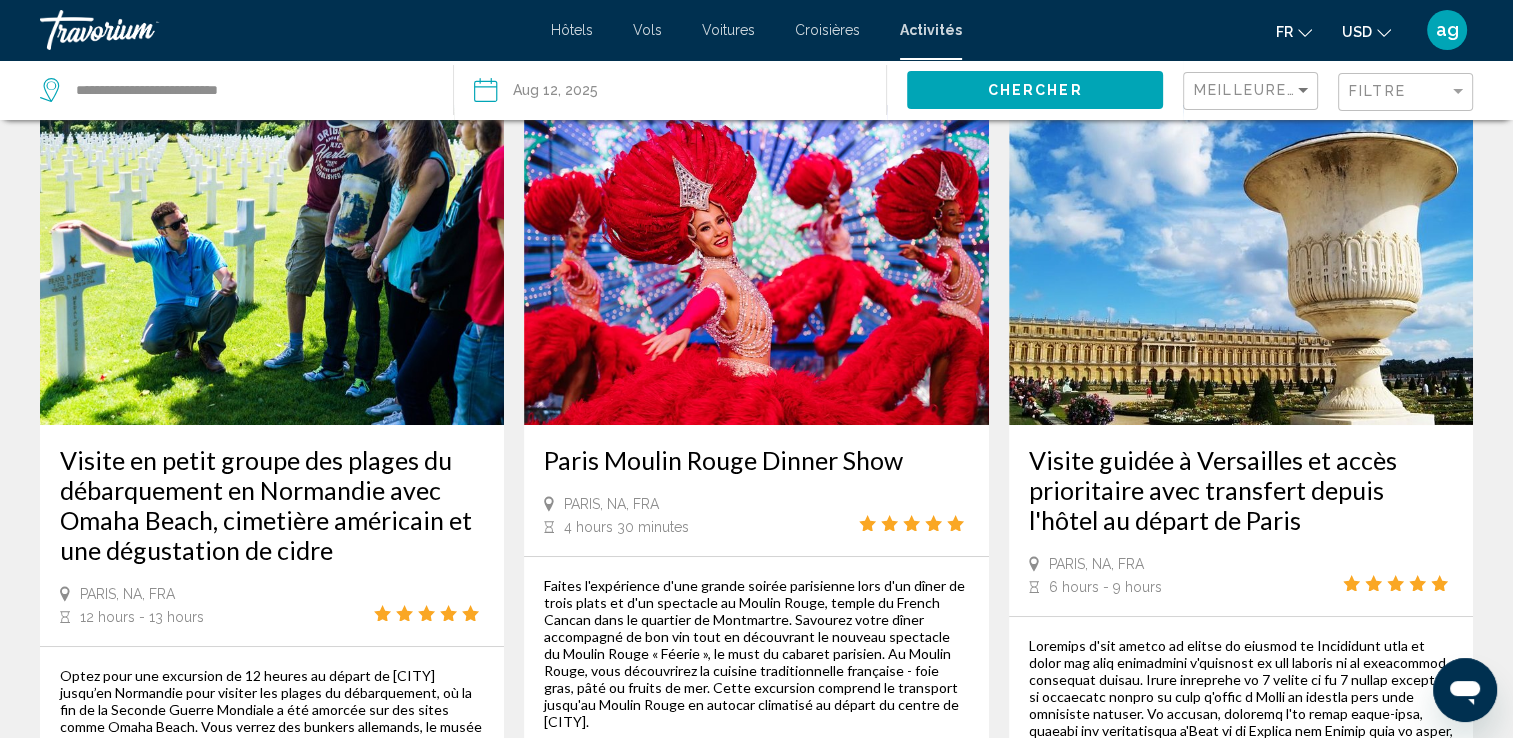 click on "Visite guidée à Versailles et accès prioritaire avec transfert depuis l'hôtel au départ de [CITY]
[CITY], NA, FRA
6 hours - 9 hours
De  $147.88 USD  Plus d'information" at bounding box center (1241, 559) 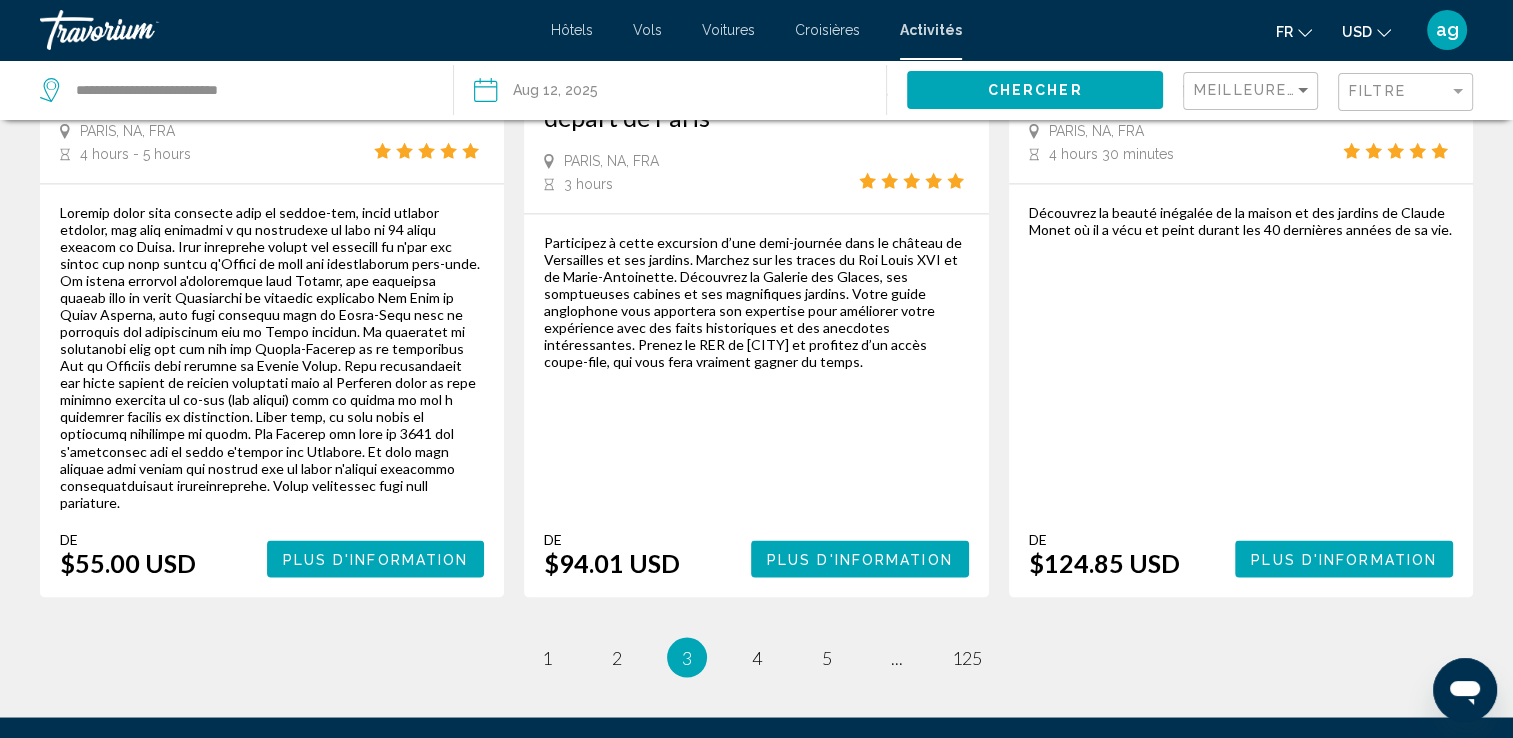 scroll, scrollTop: 3360, scrollLeft: 0, axis: vertical 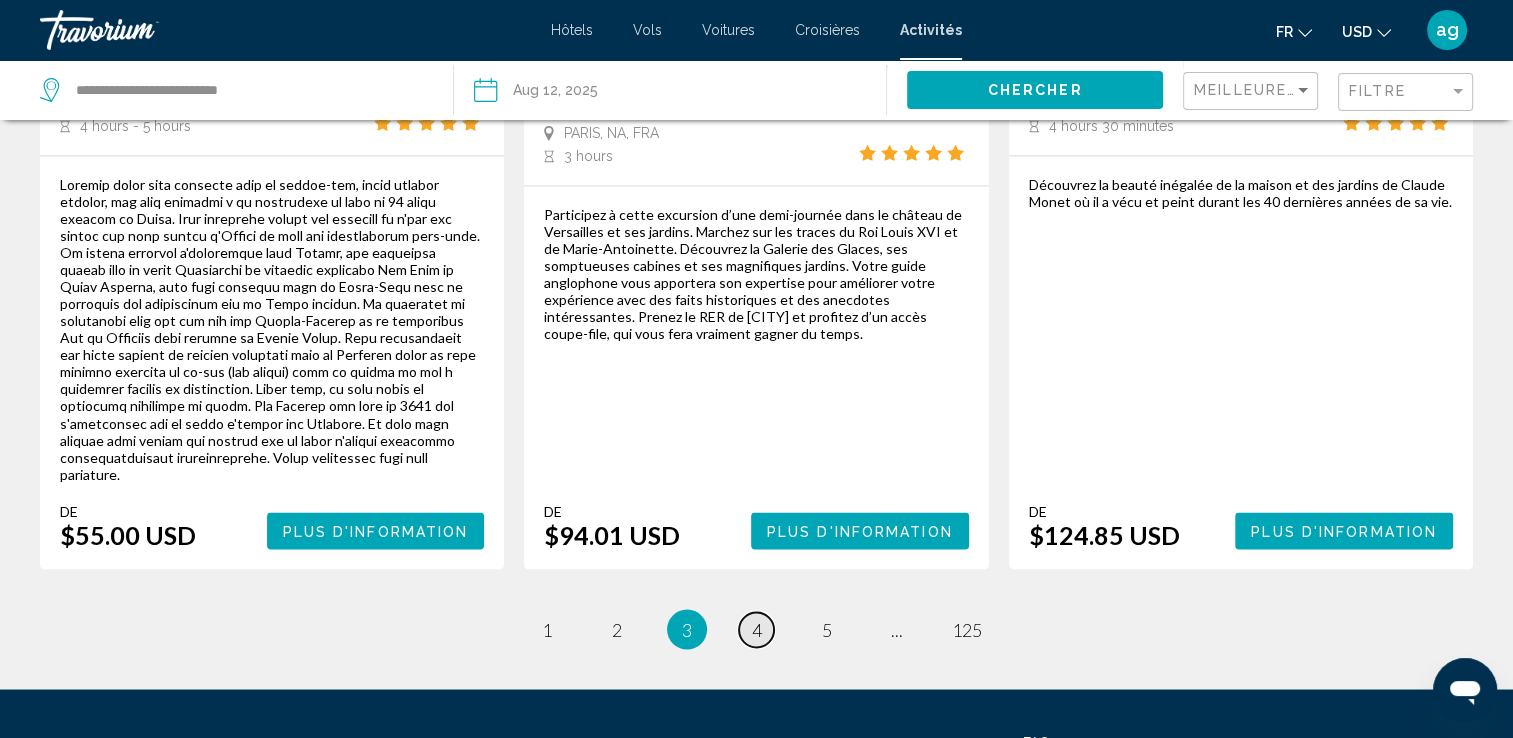 click on "4" at bounding box center (757, 629) 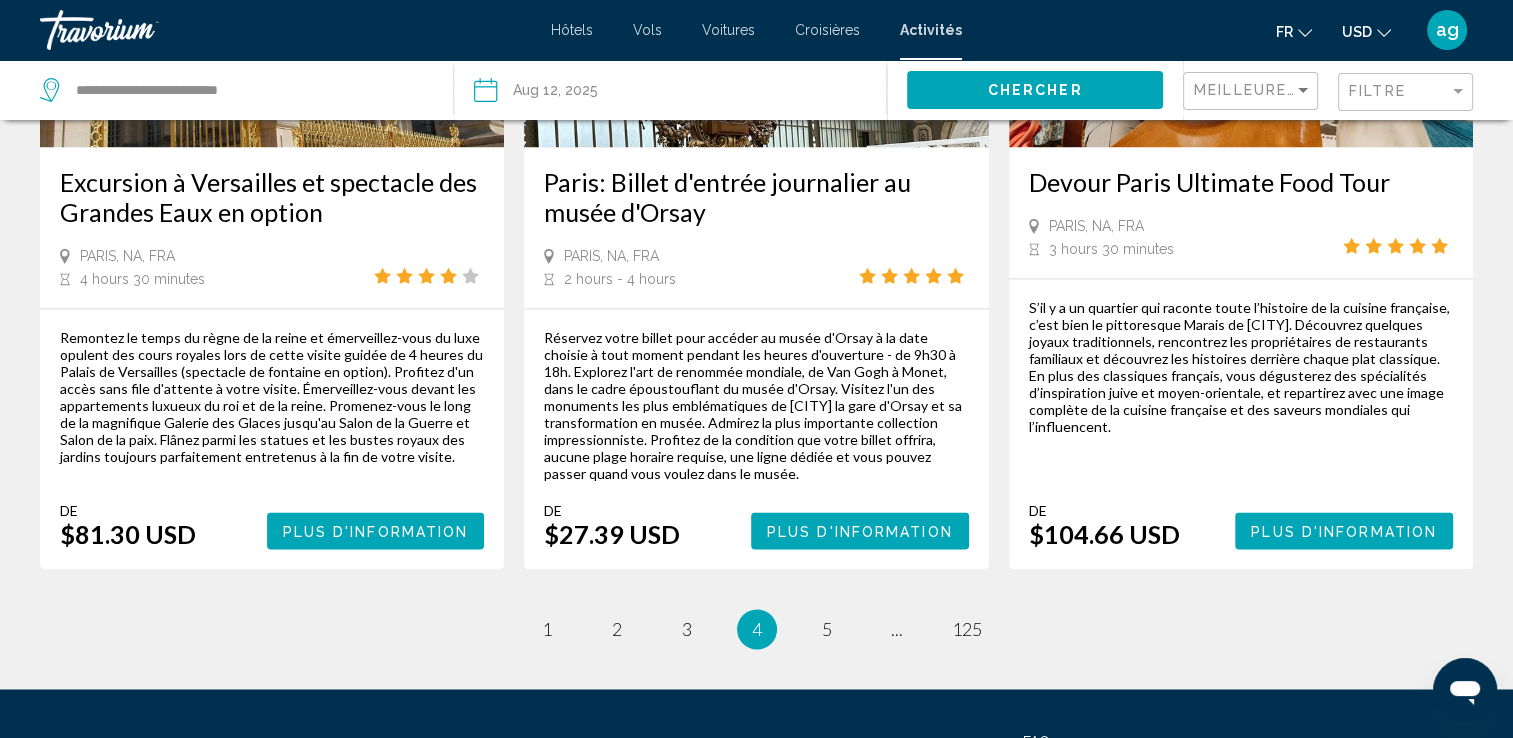 scroll, scrollTop: 3193, scrollLeft: 0, axis: vertical 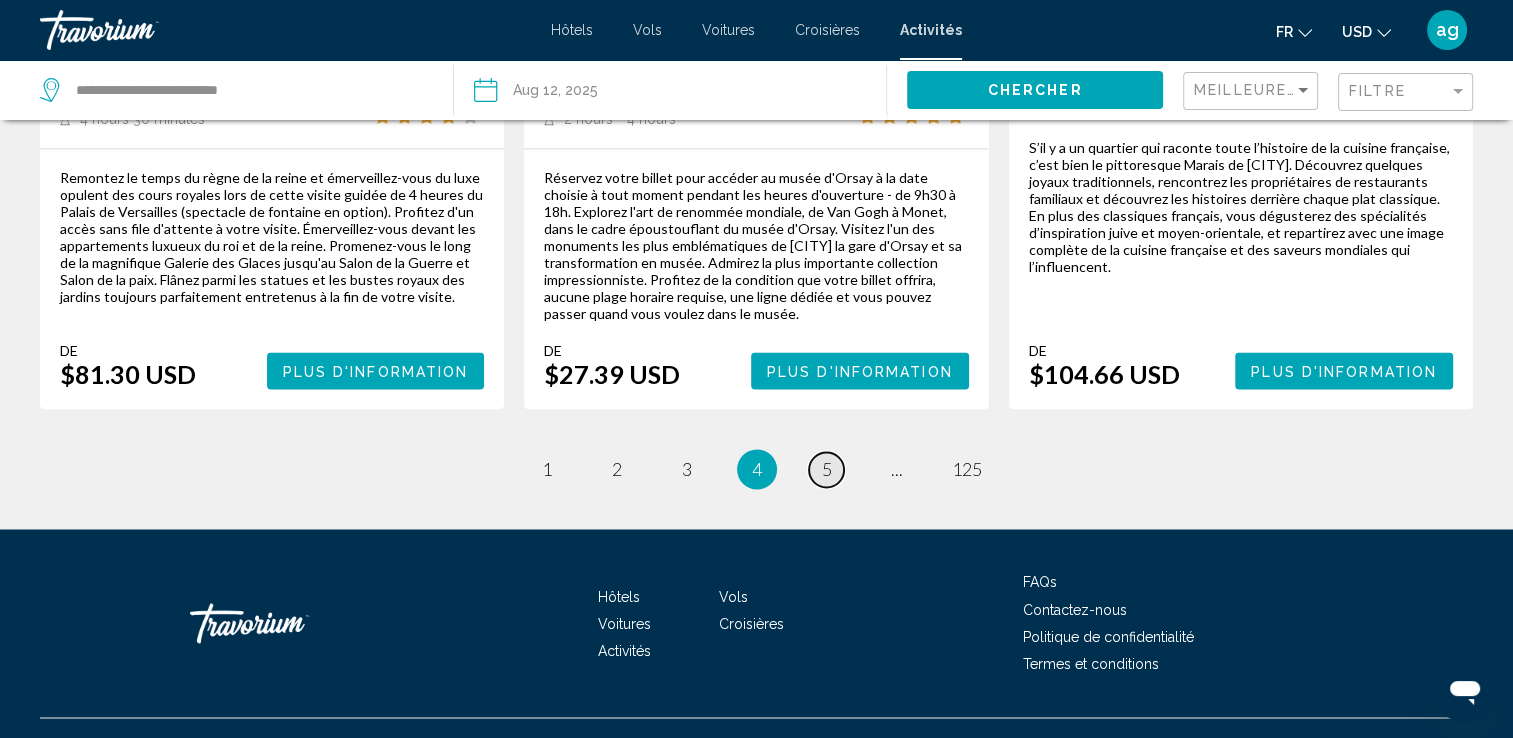 click on "page  5" at bounding box center (826, 469) 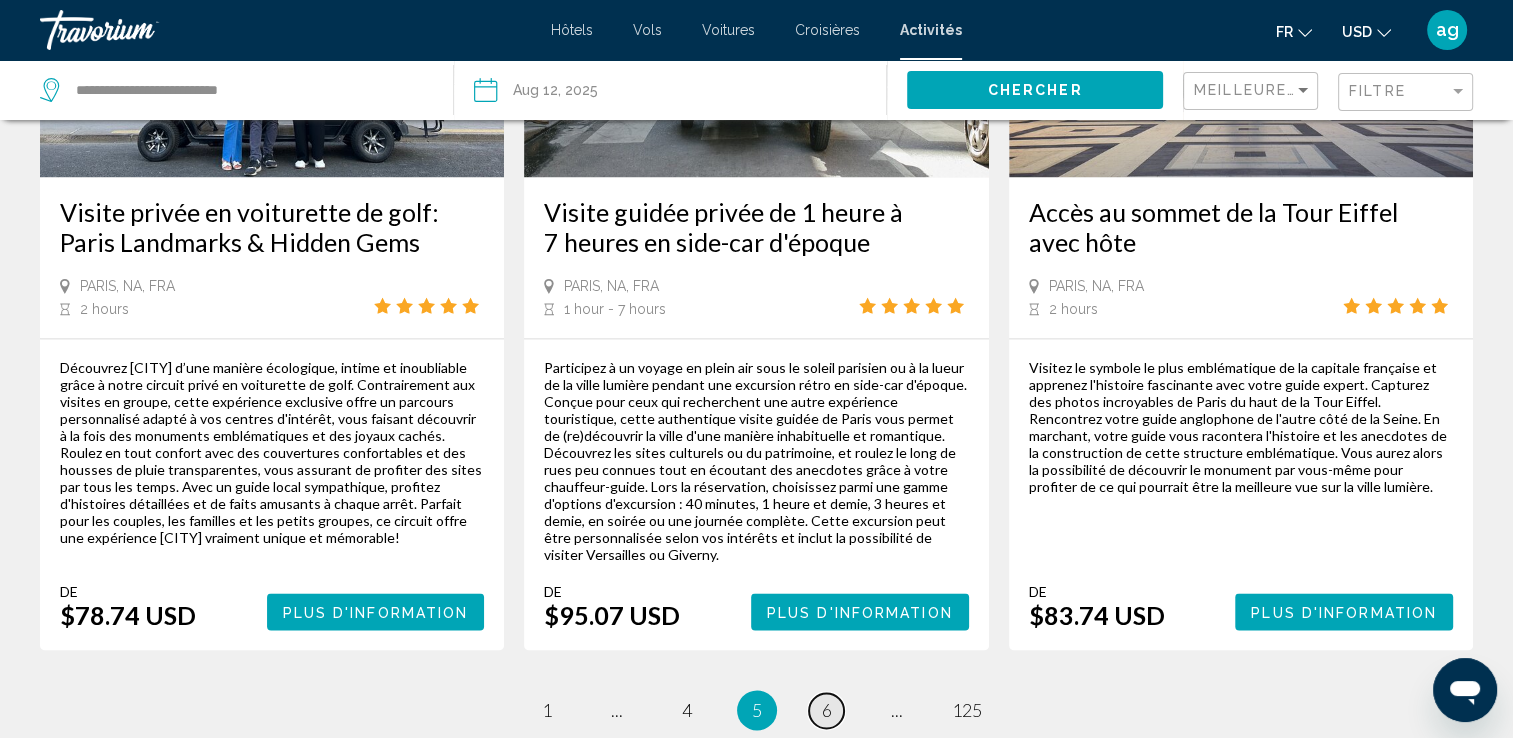 scroll, scrollTop: 2880, scrollLeft: 0, axis: vertical 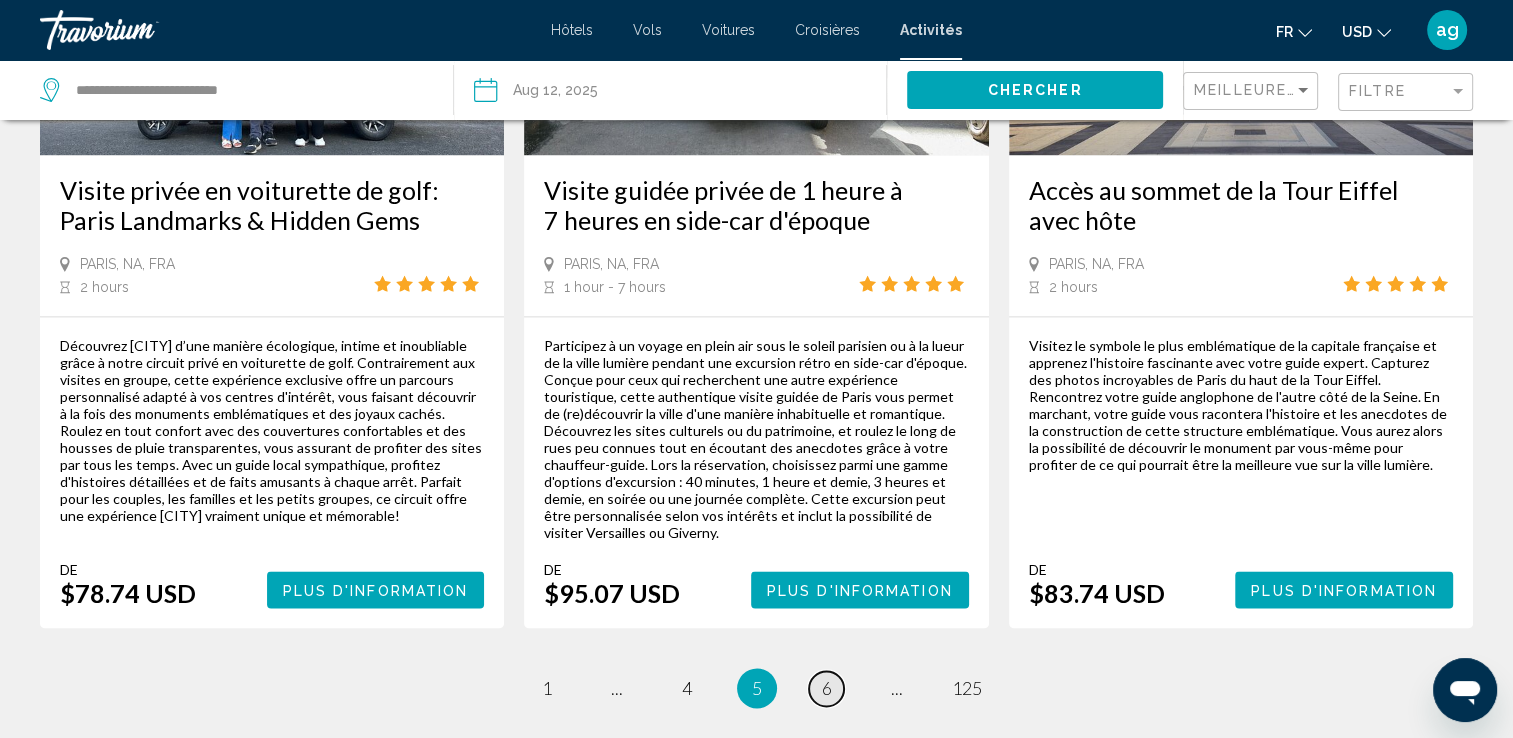 click on "6" at bounding box center (827, 688) 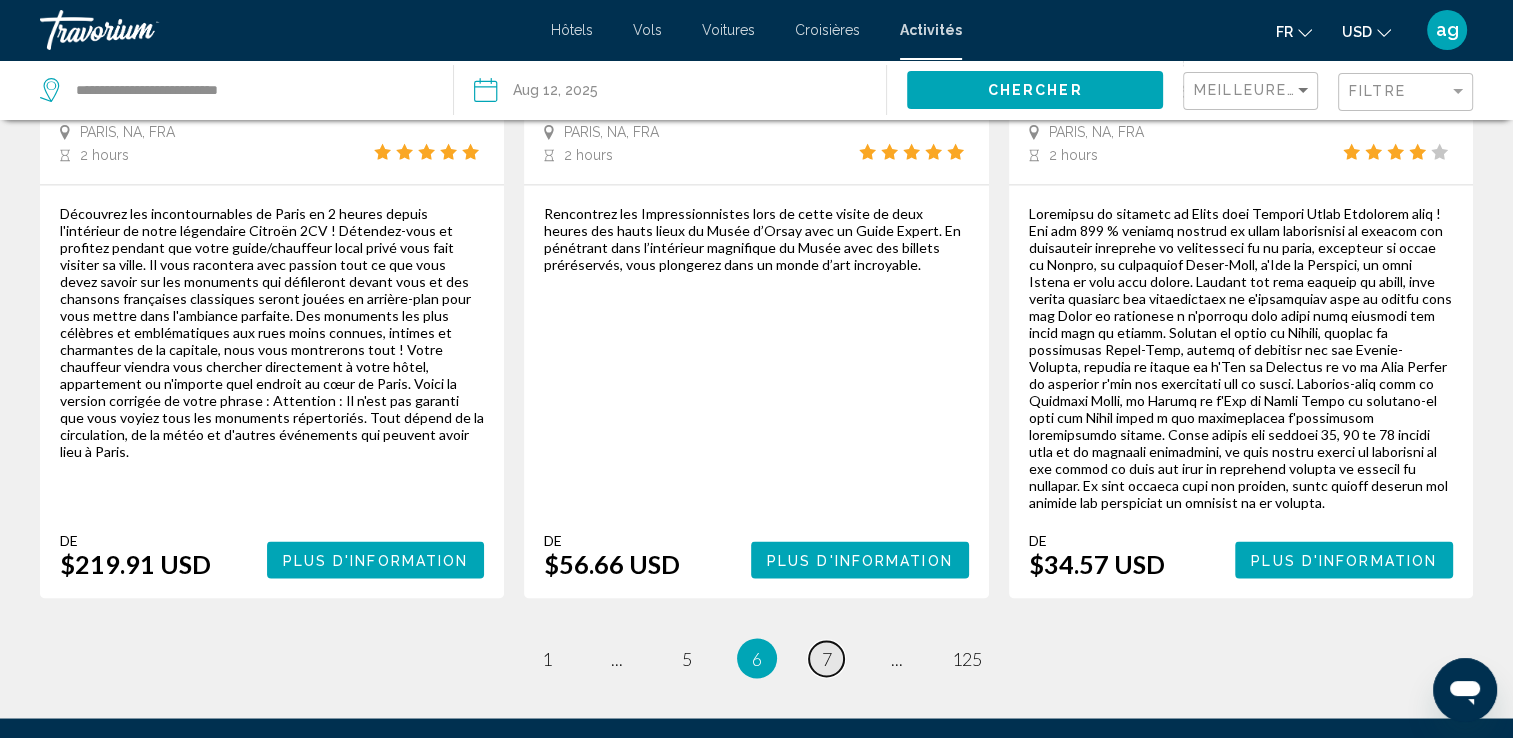 scroll, scrollTop: 3240, scrollLeft: 0, axis: vertical 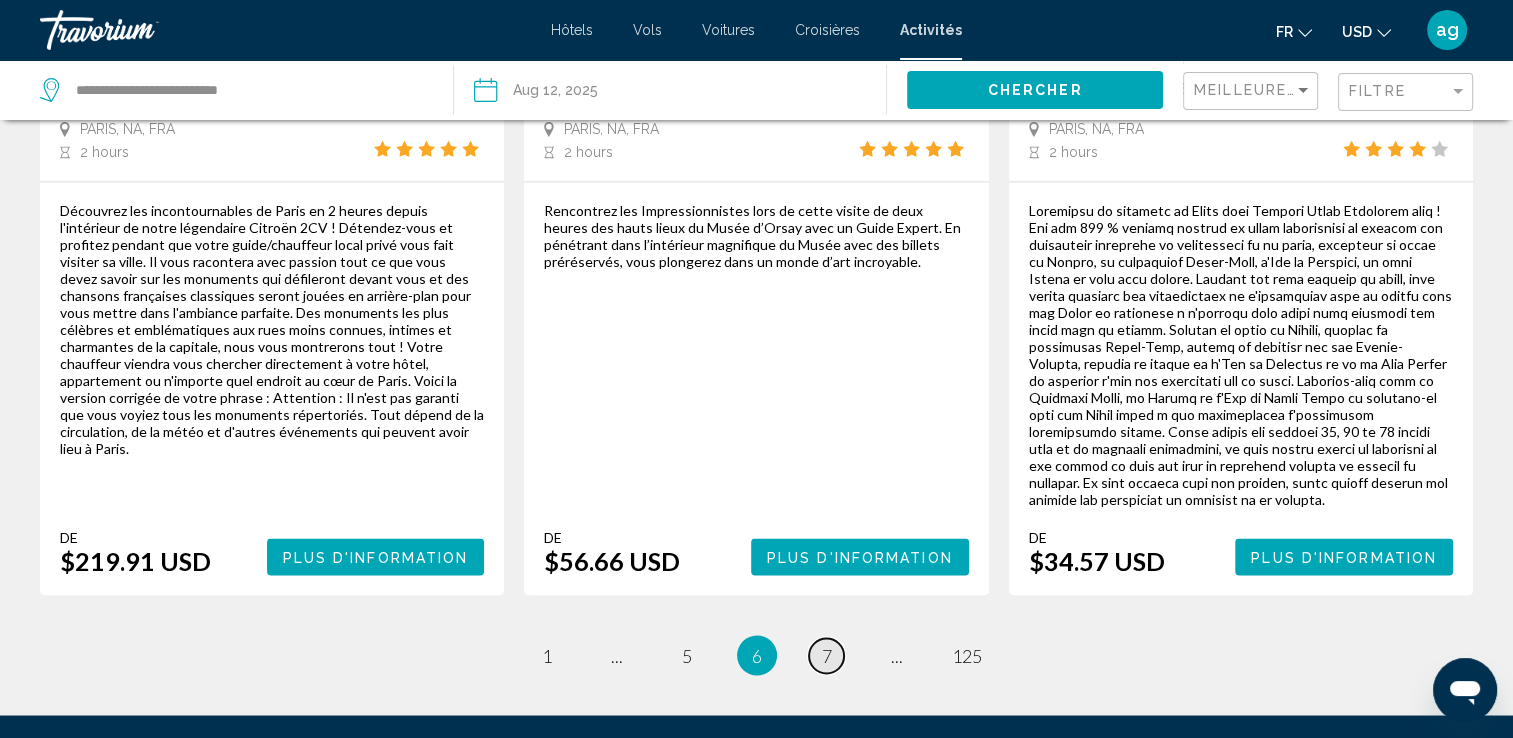 click on "page  7" at bounding box center (826, 655) 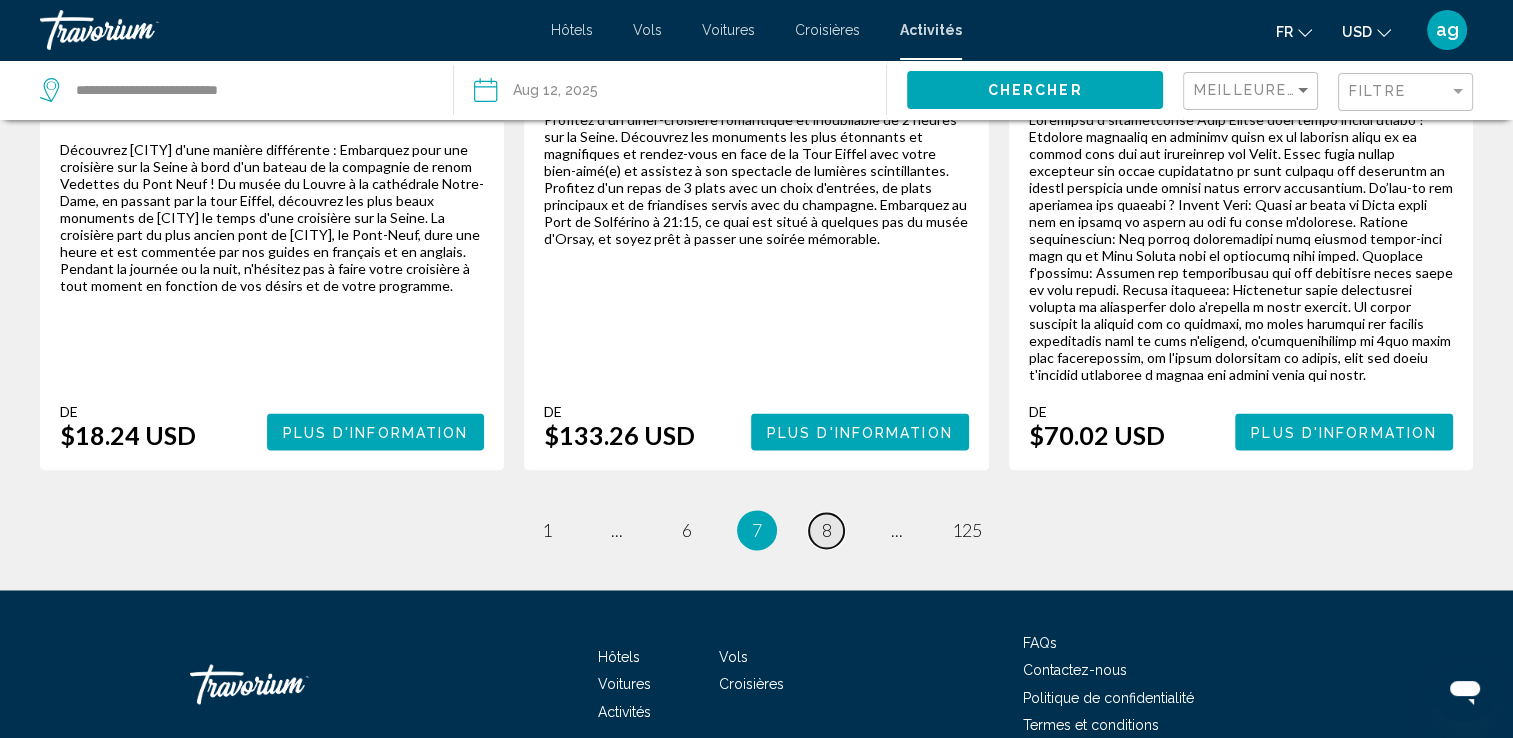 scroll, scrollTop: 3168, scrollLeft: 0, axis: vertical 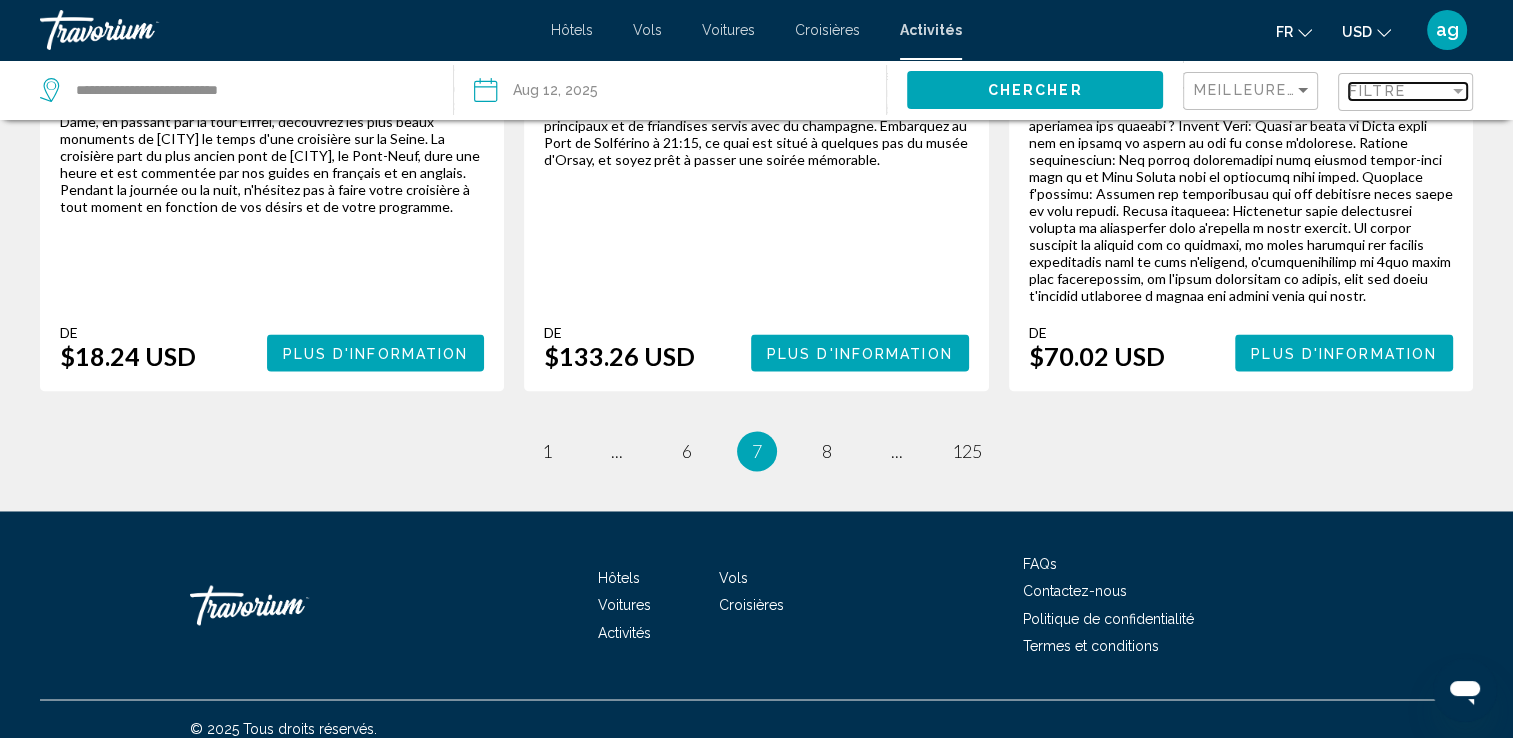 click on "Filtre" at bounding box center [1399, 91] 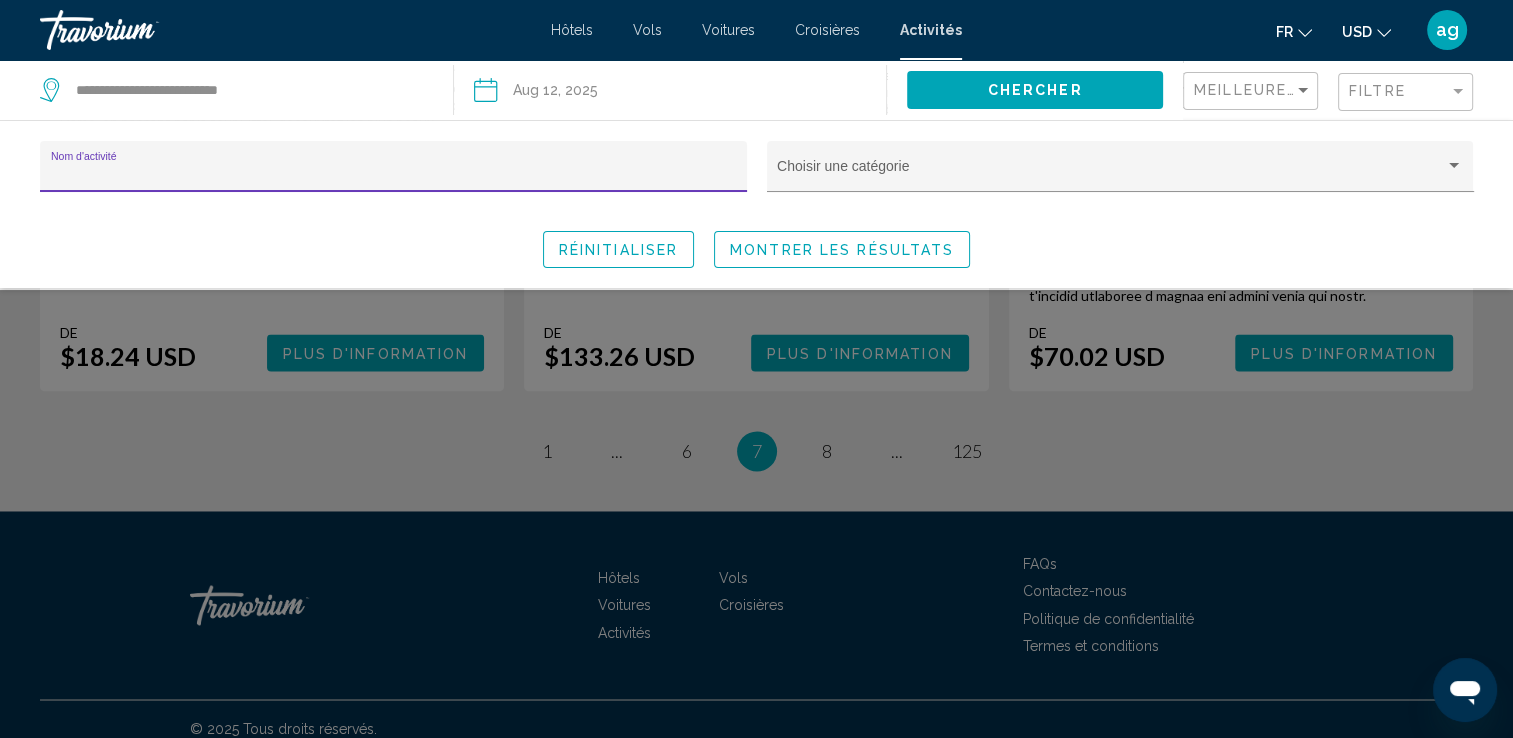click on "Nom d'activité" 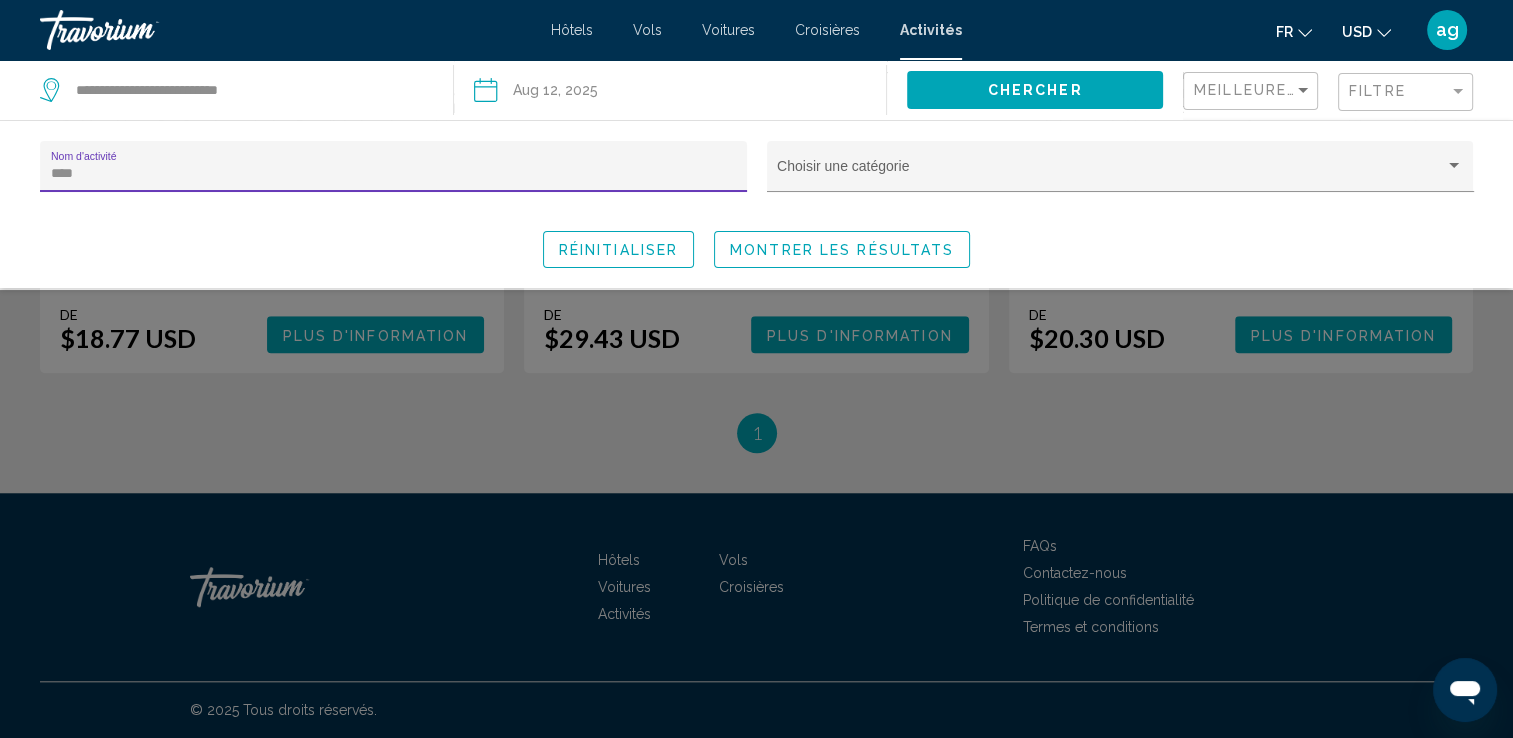 scroll, scrollTop: 1578, scrollLeft: 0, axis: vertical 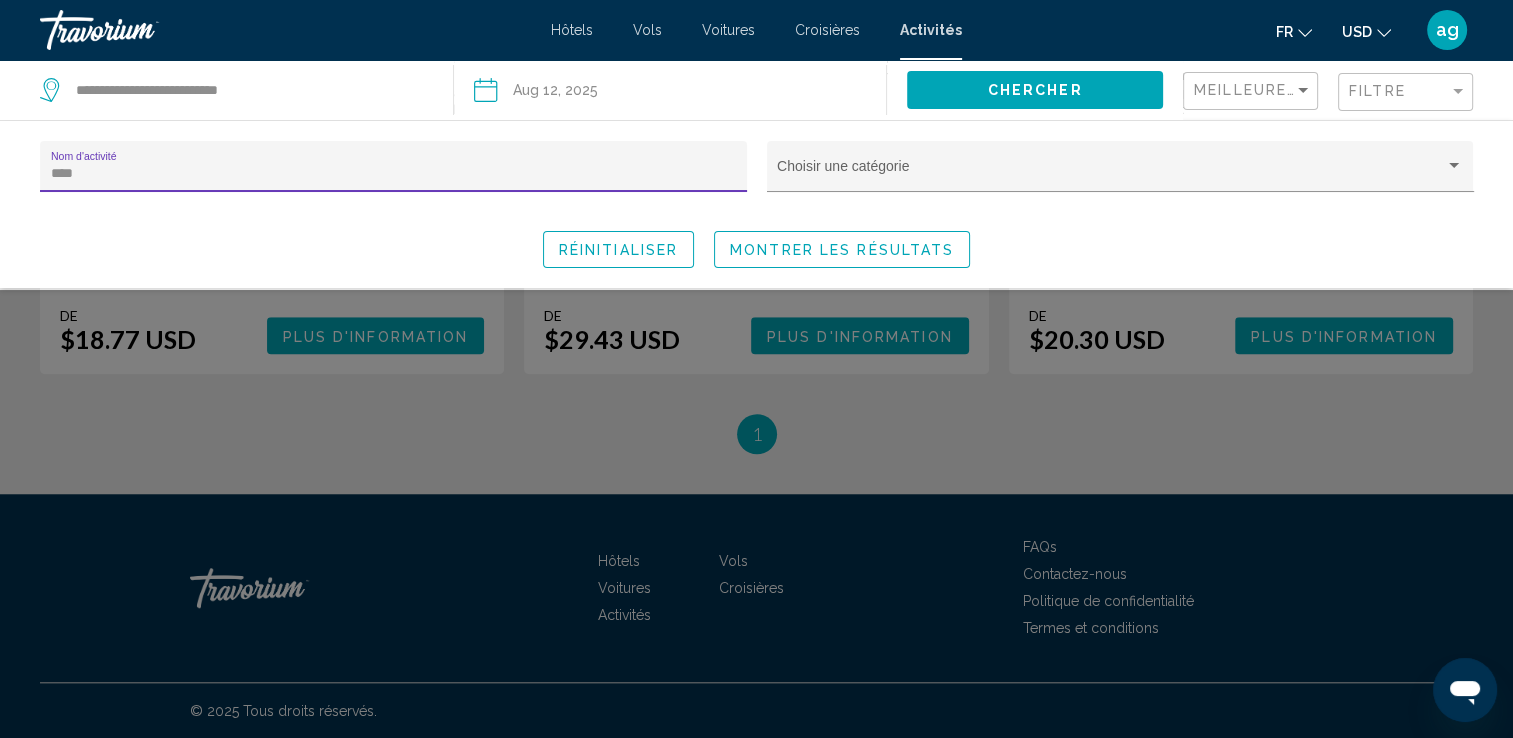 type on "****" 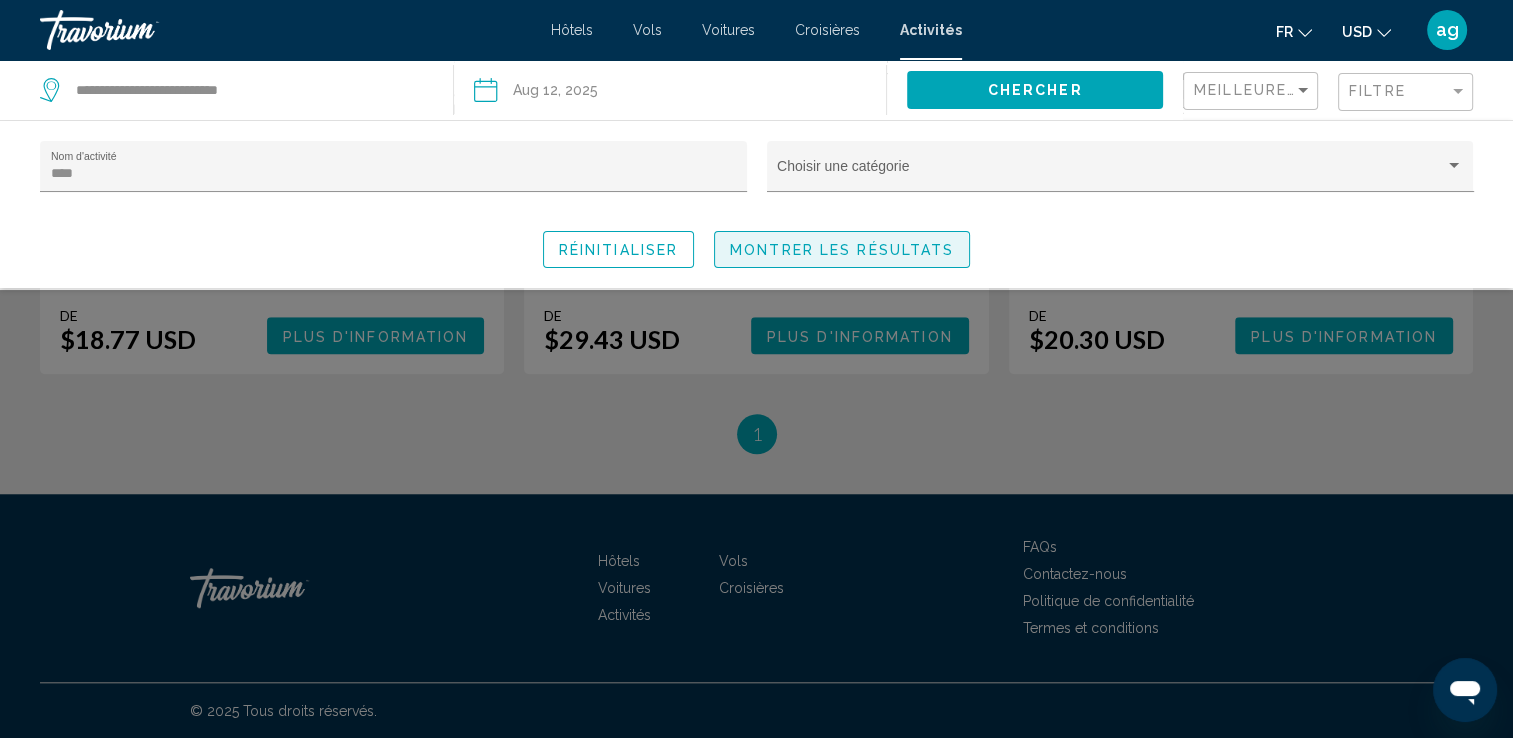click on "Montrer les résultats" 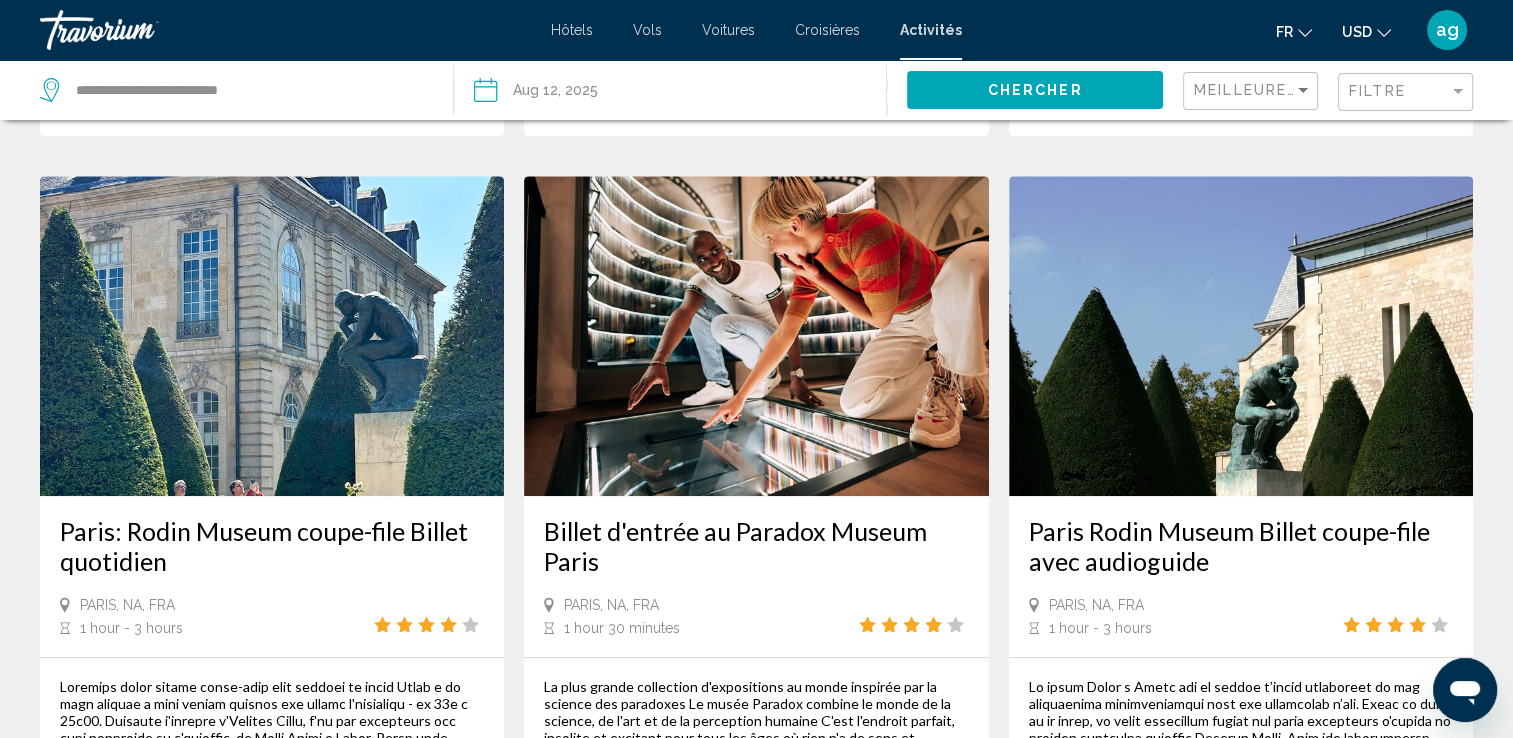 scroll, scrollTop: 920, scrollLeft: 0, axis: vertical 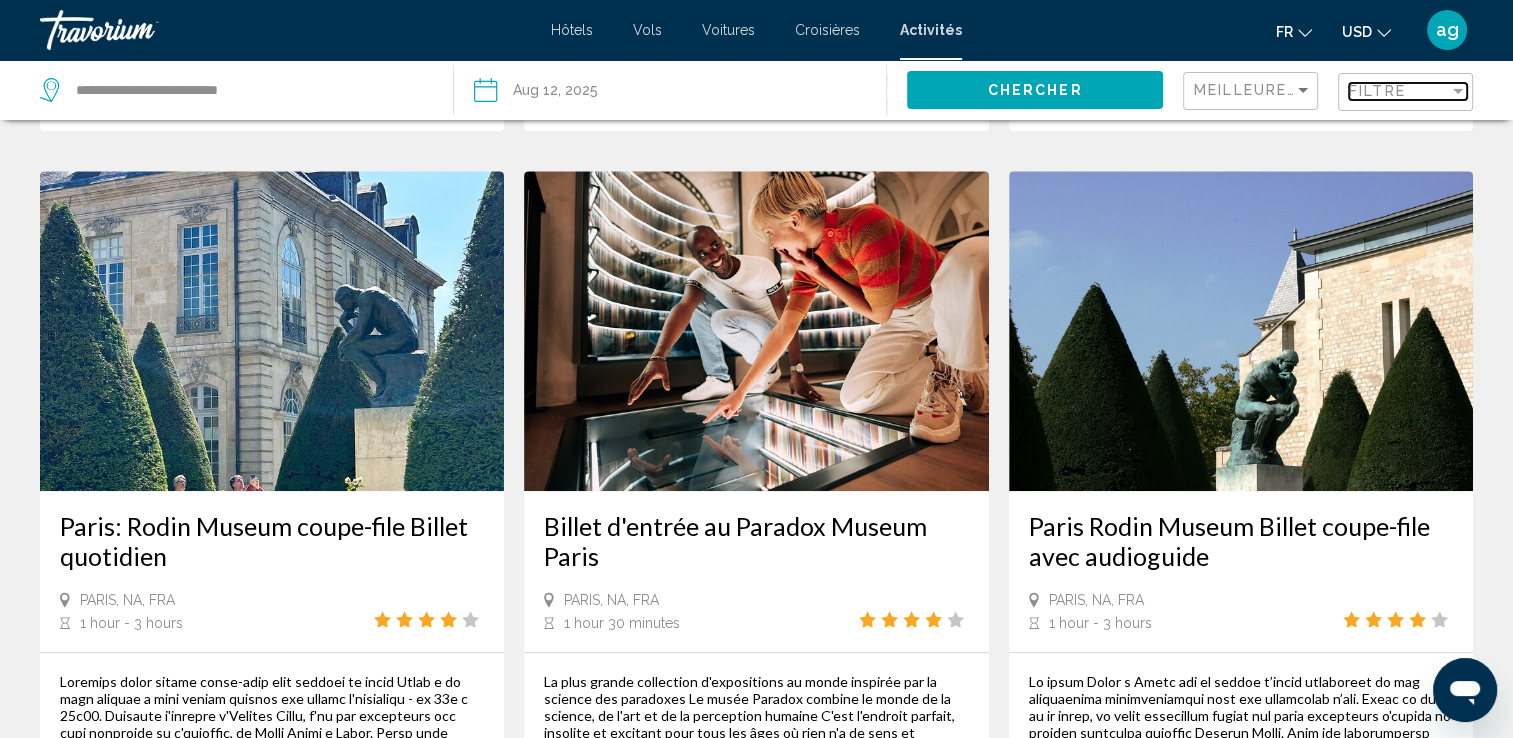 click on "Filtre" at bounding box center [1377, 91] 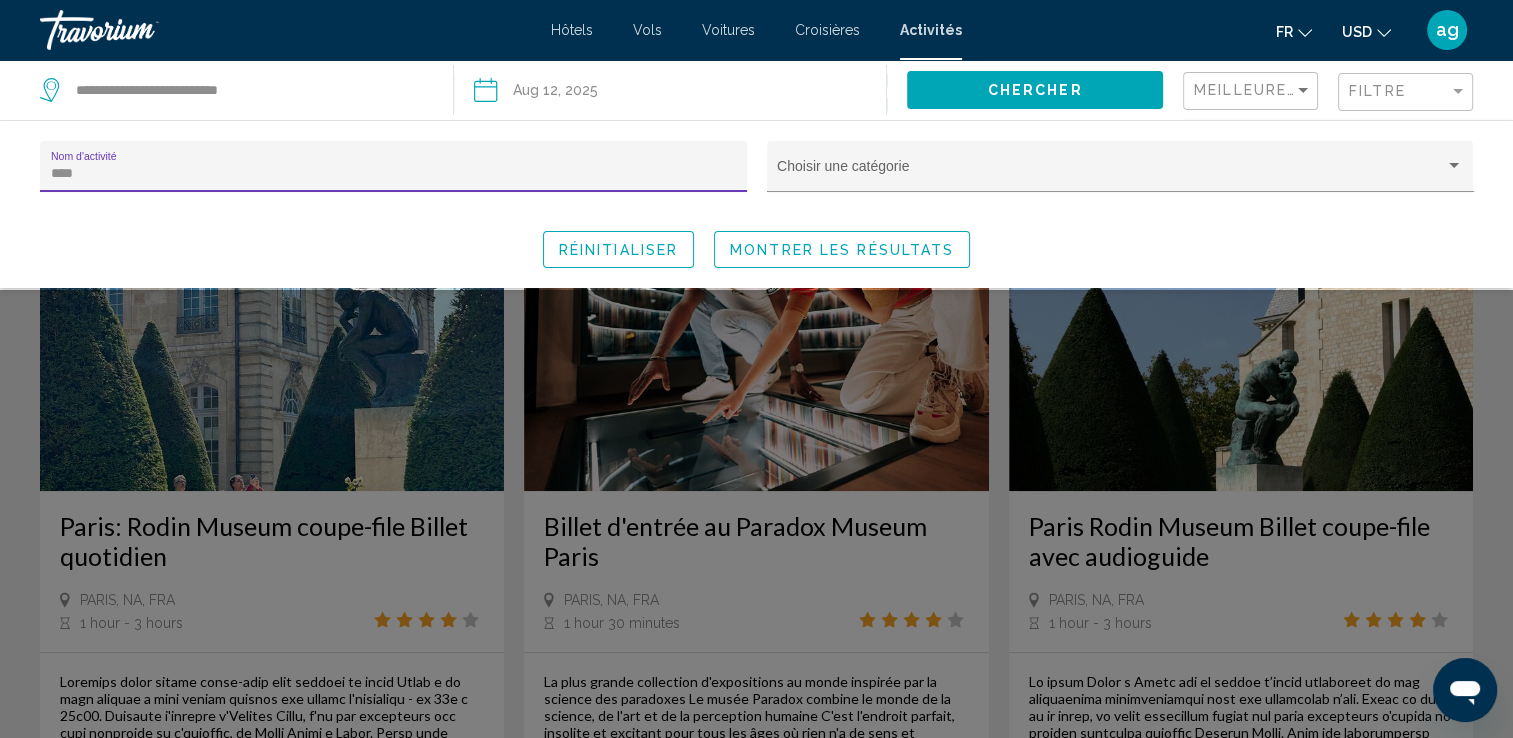 click on "****" at bounding box center [394, 174] 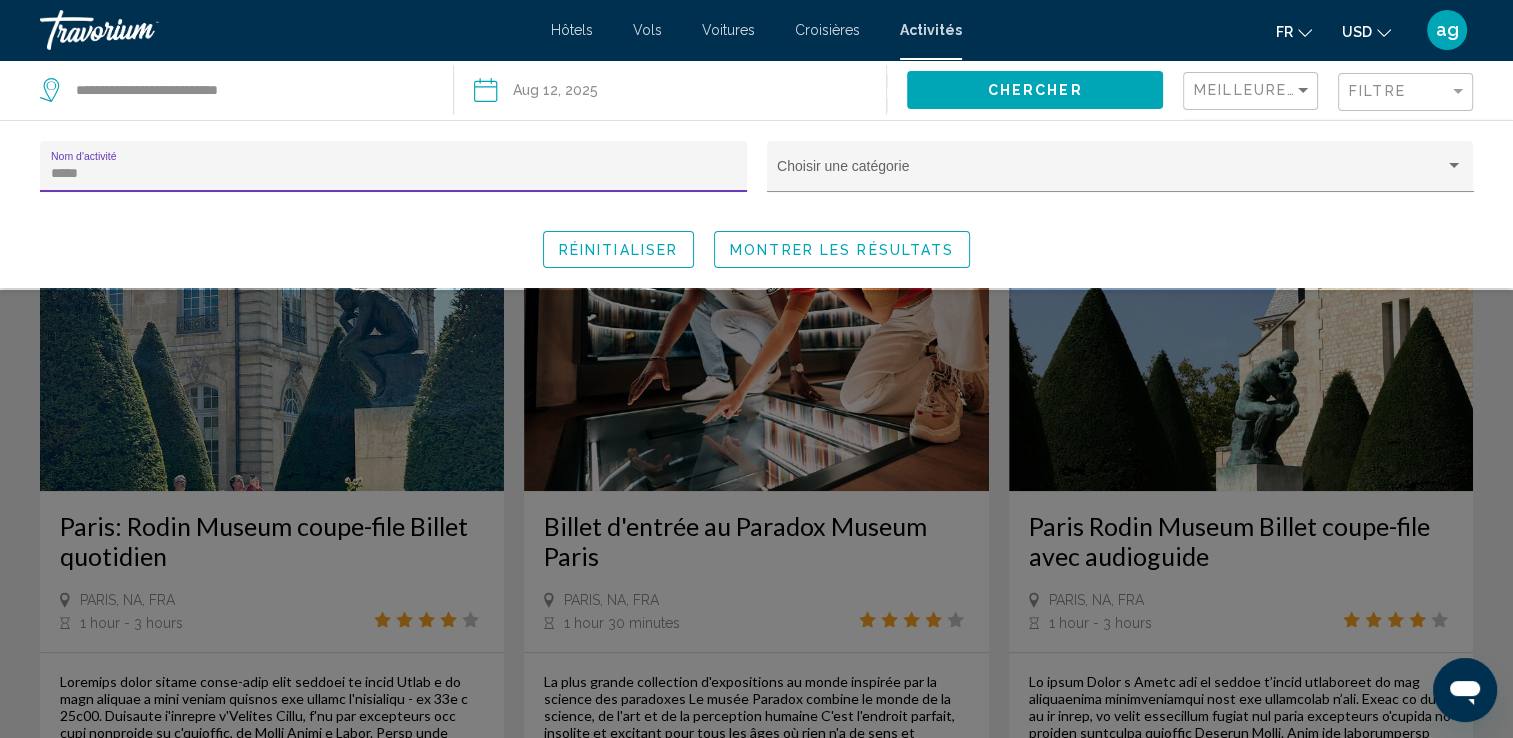 scroll, scrollTop: 0, scrollLeft: 0, axis: both 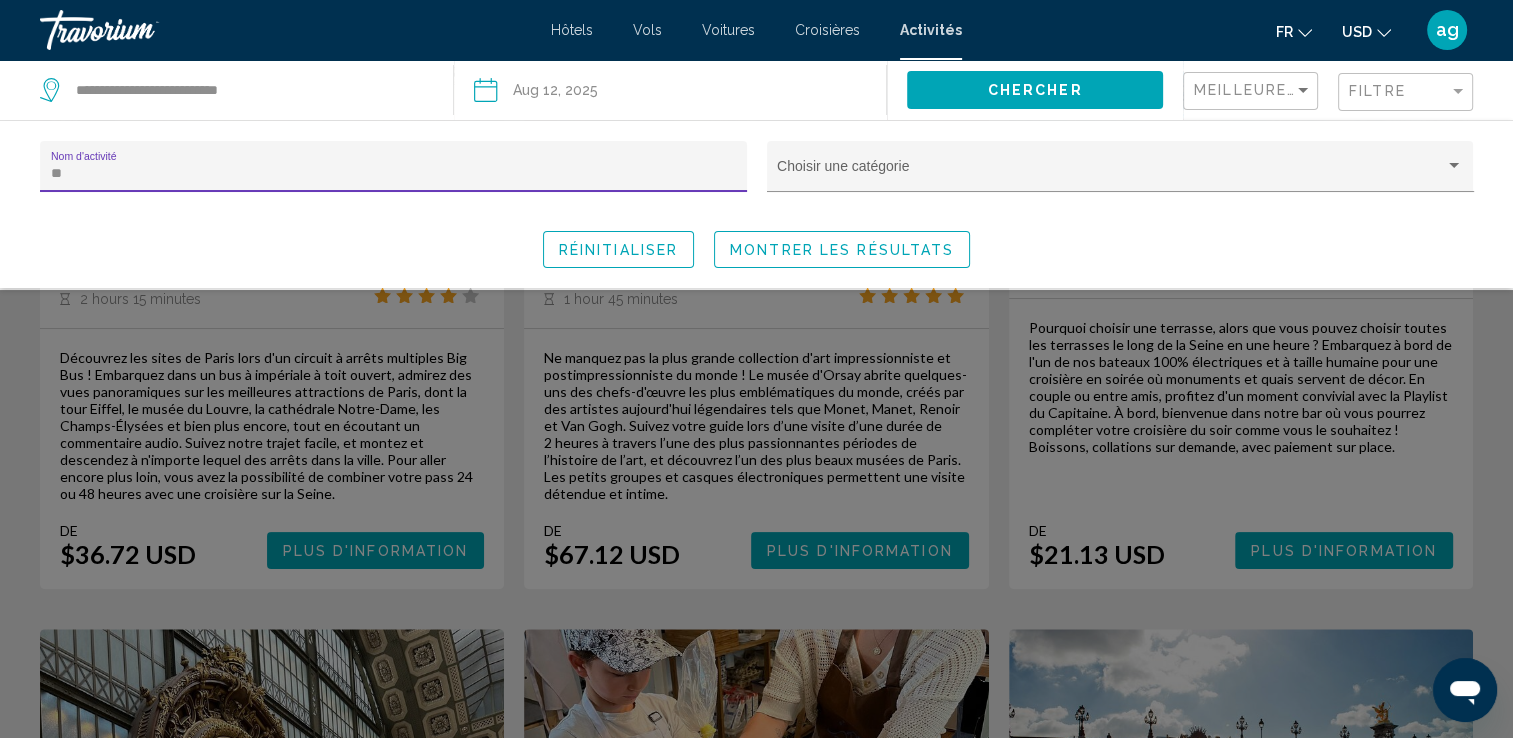 type on "**" 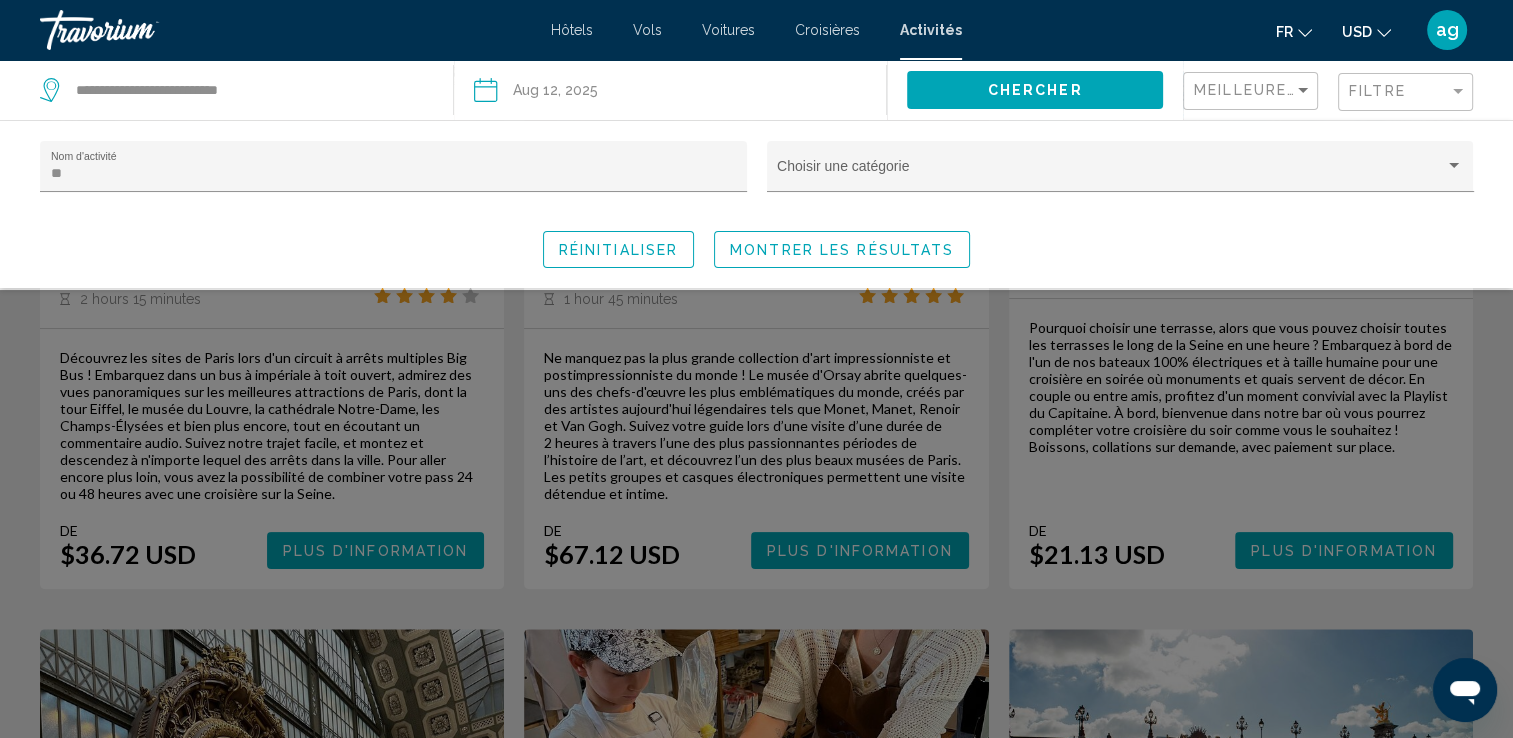 click 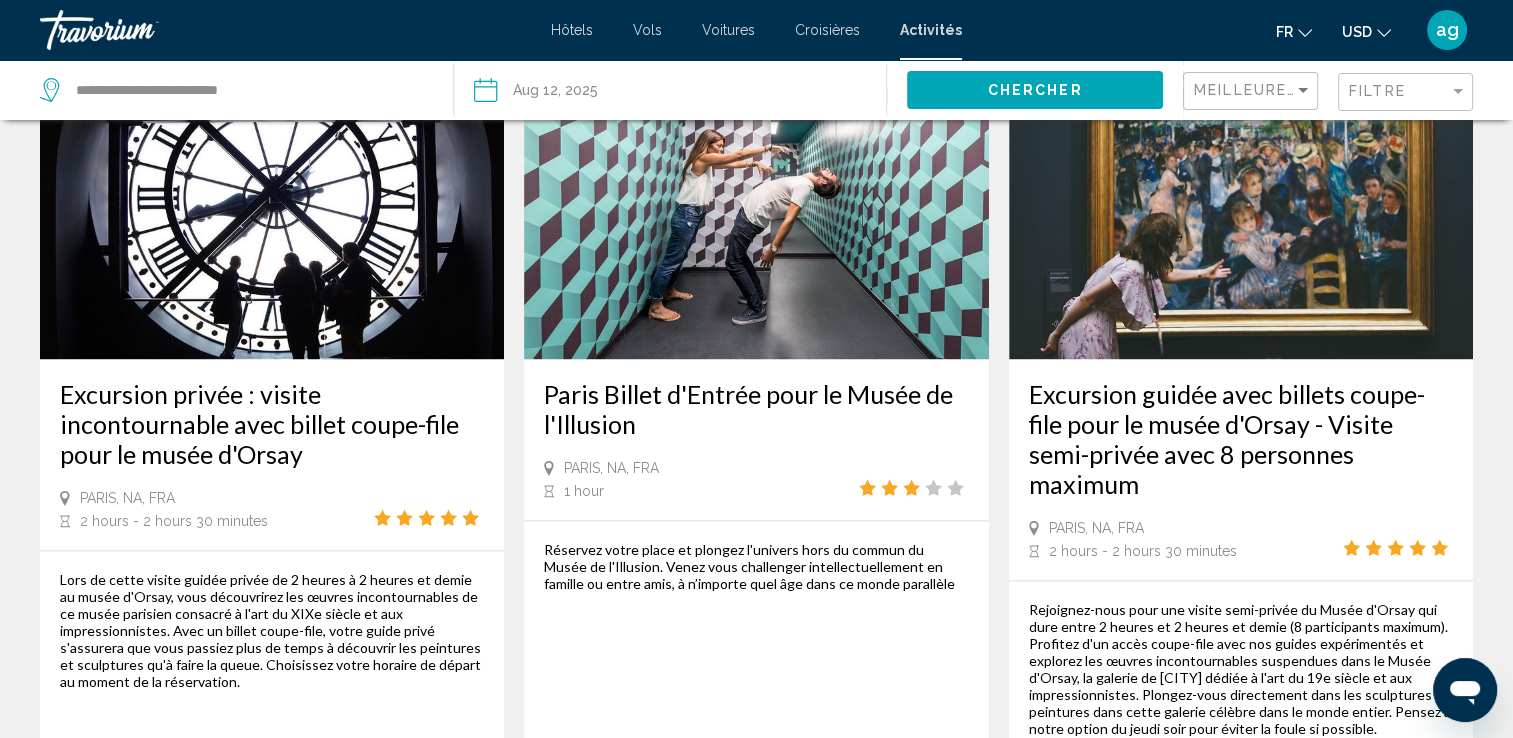 scroll, scrollTop: 2746, scrollLeft: 0, axis: vertical 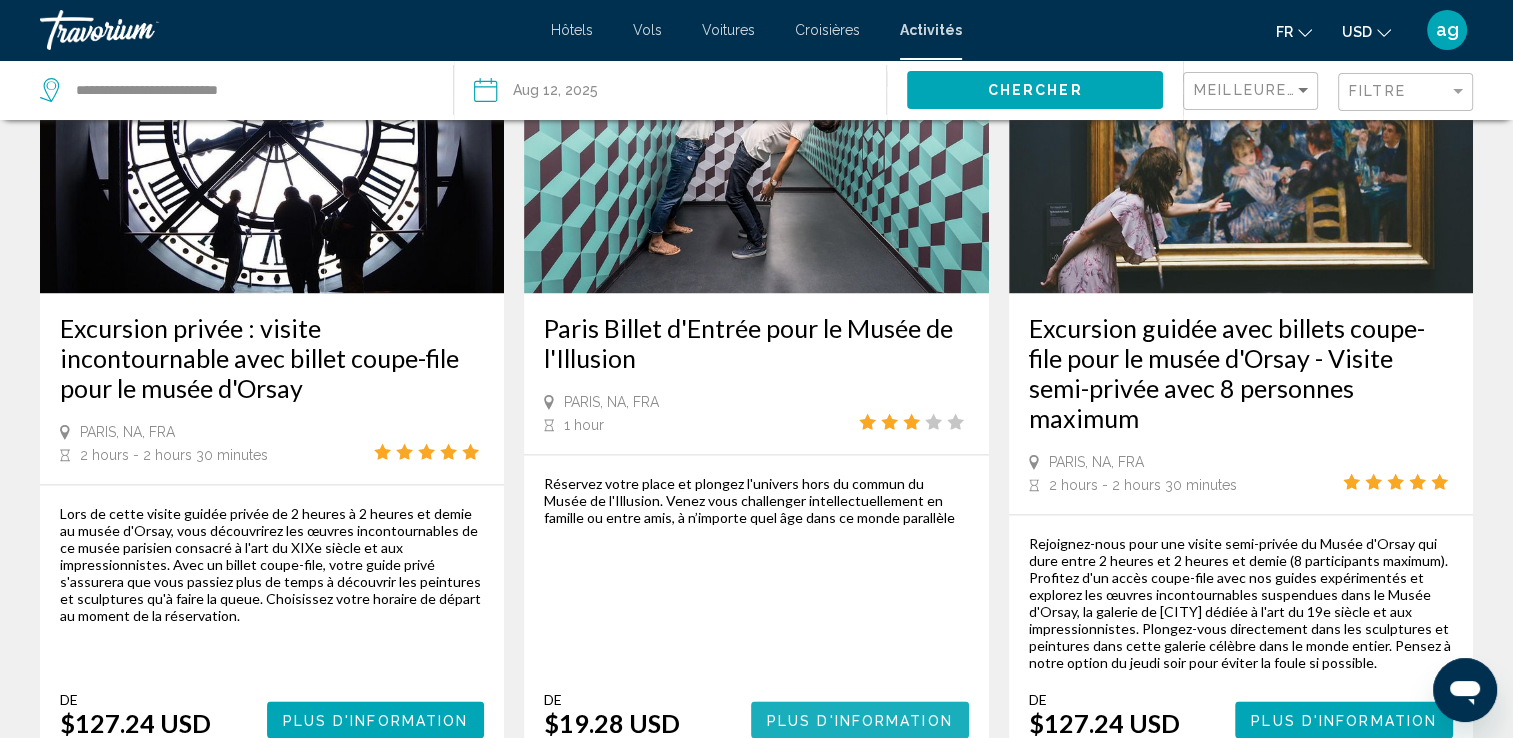 click on "Plus d'information" at bounding box center [860, 719] 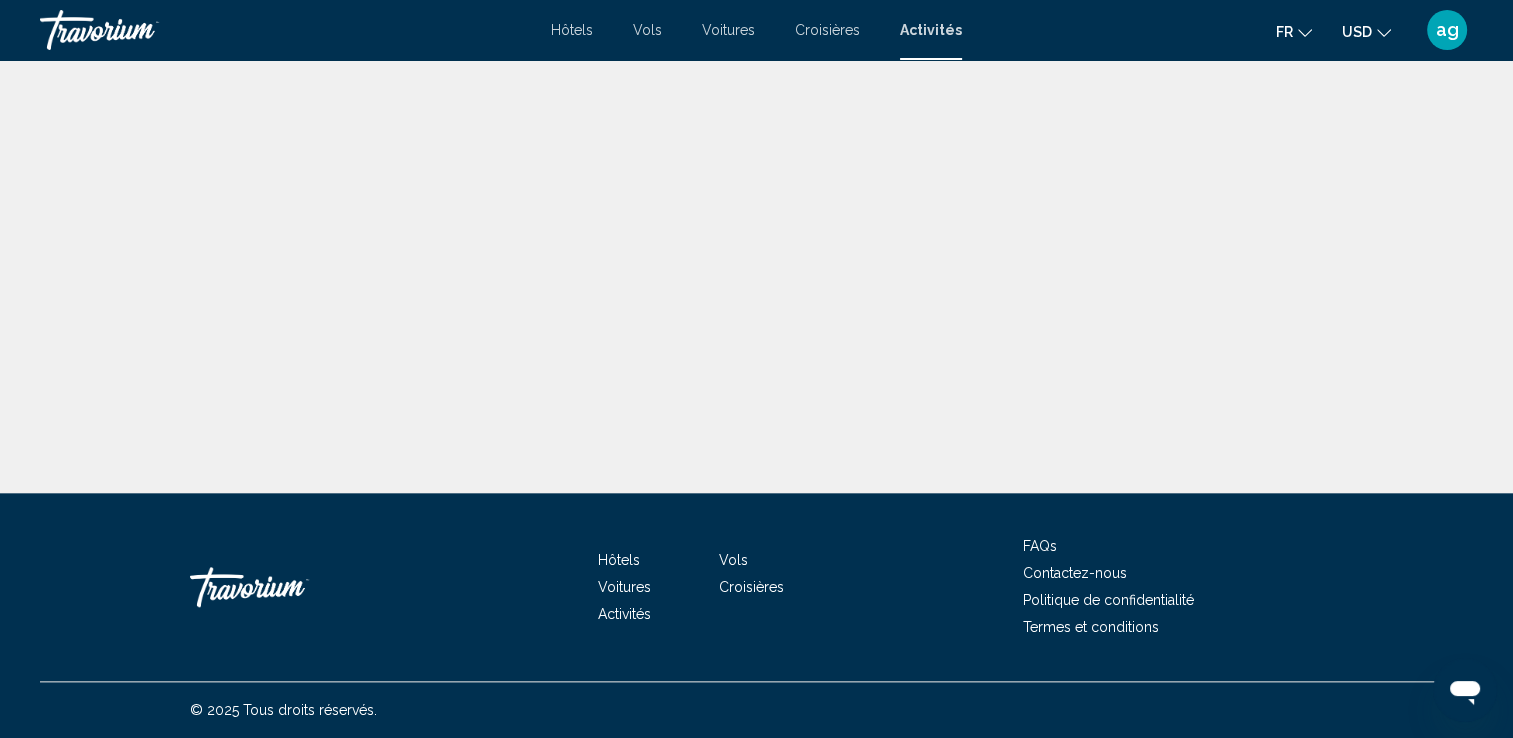 scroll, scrollTop: 0, scrollLeft: 0, axis: both 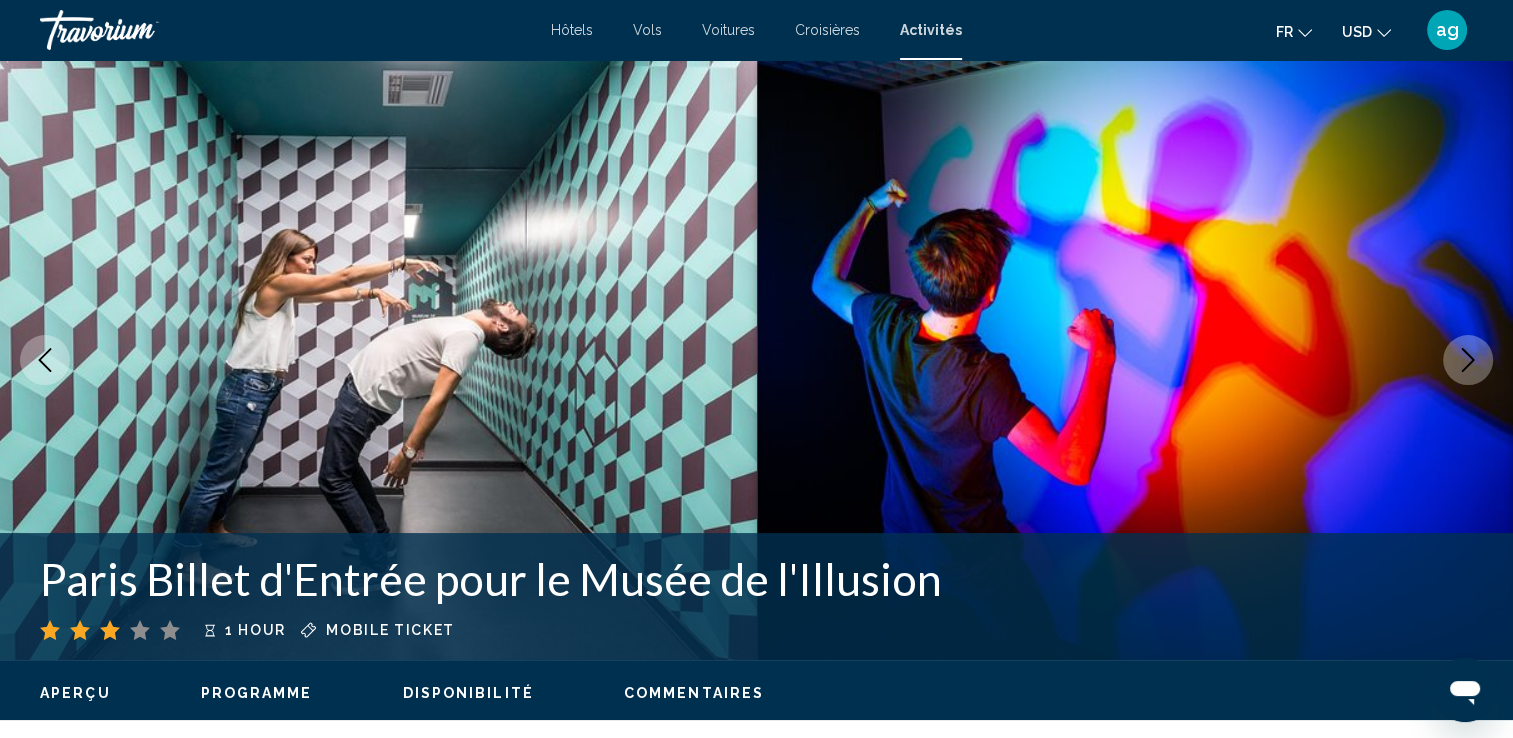 click at bounding box center (1135, 360) 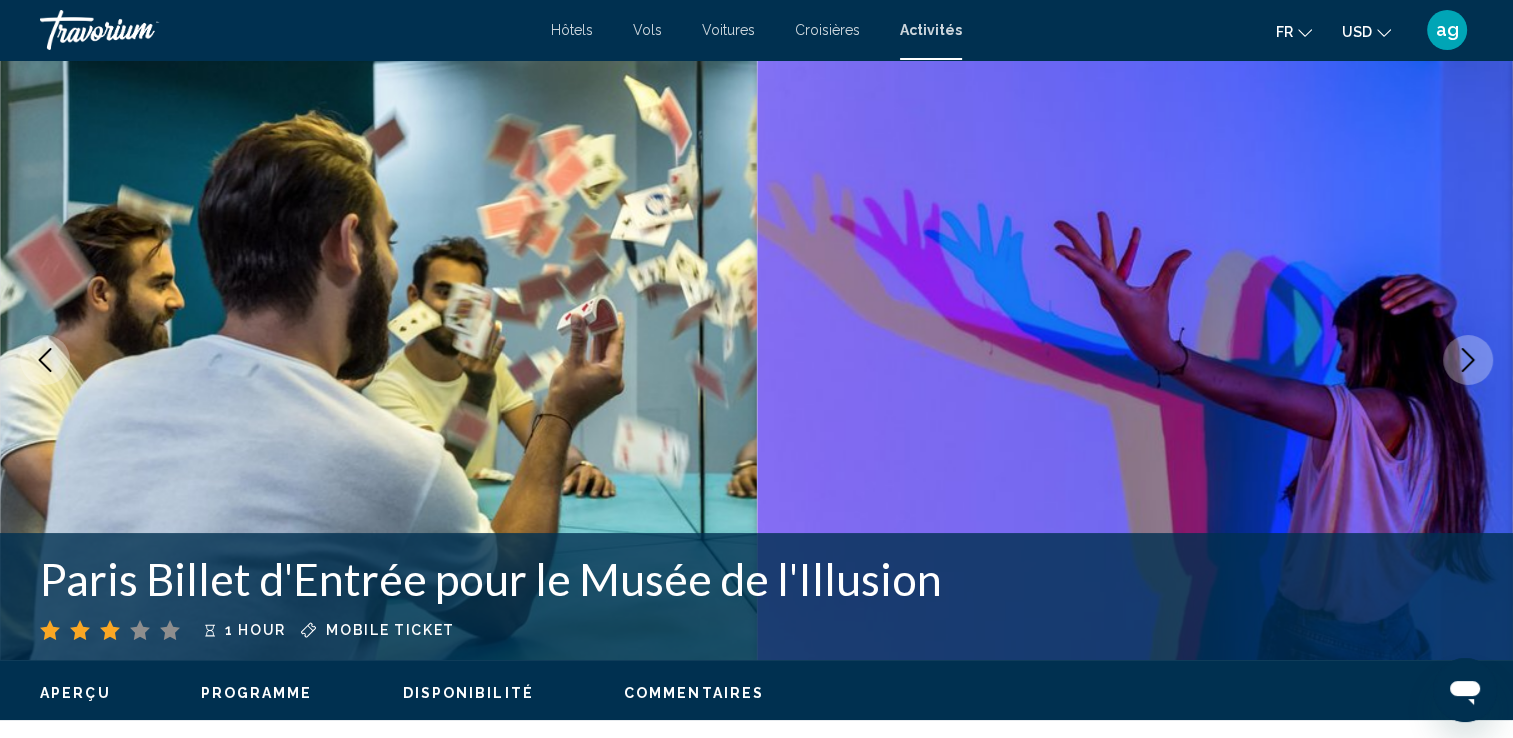 click at bounding box center (1468, 360) 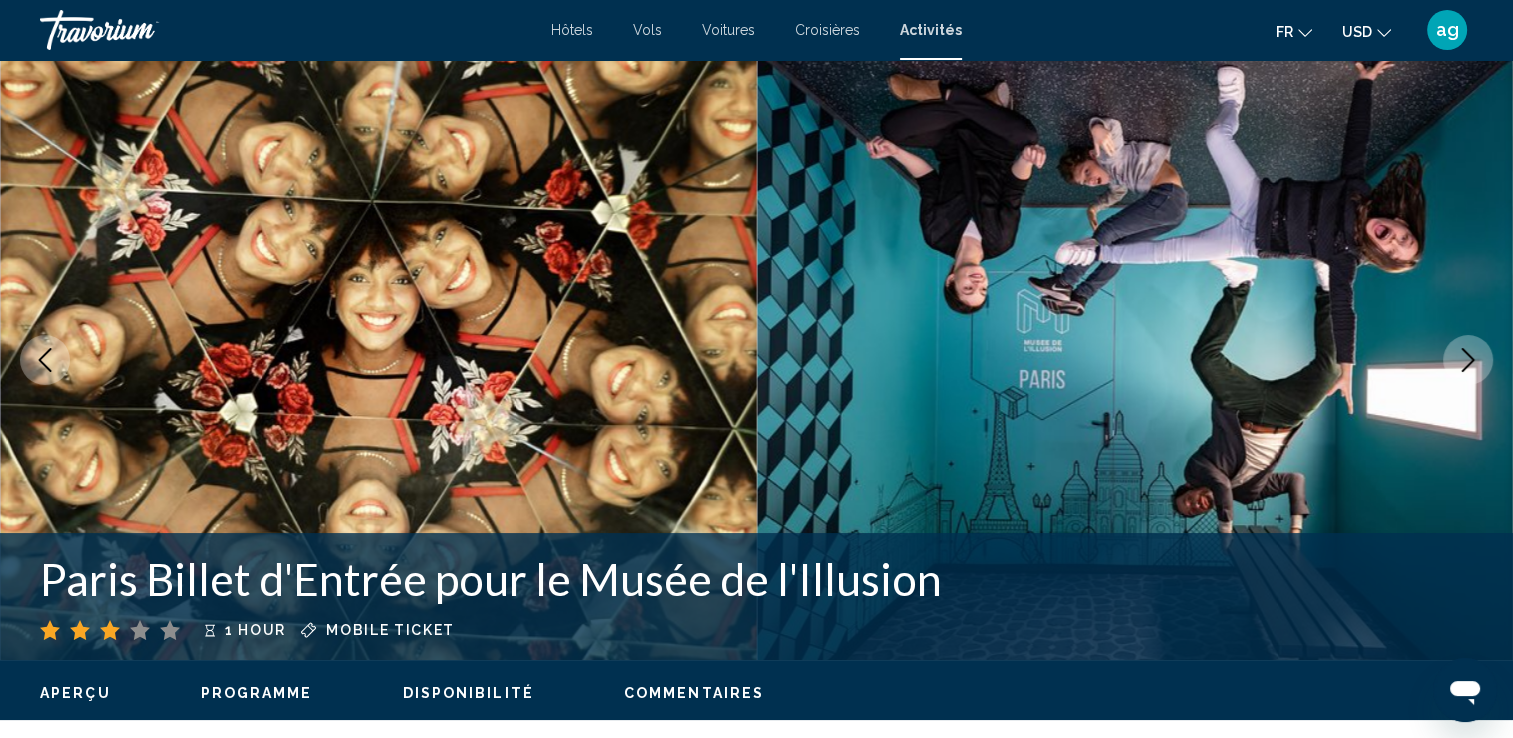 click at bounding box center (1468, 360) 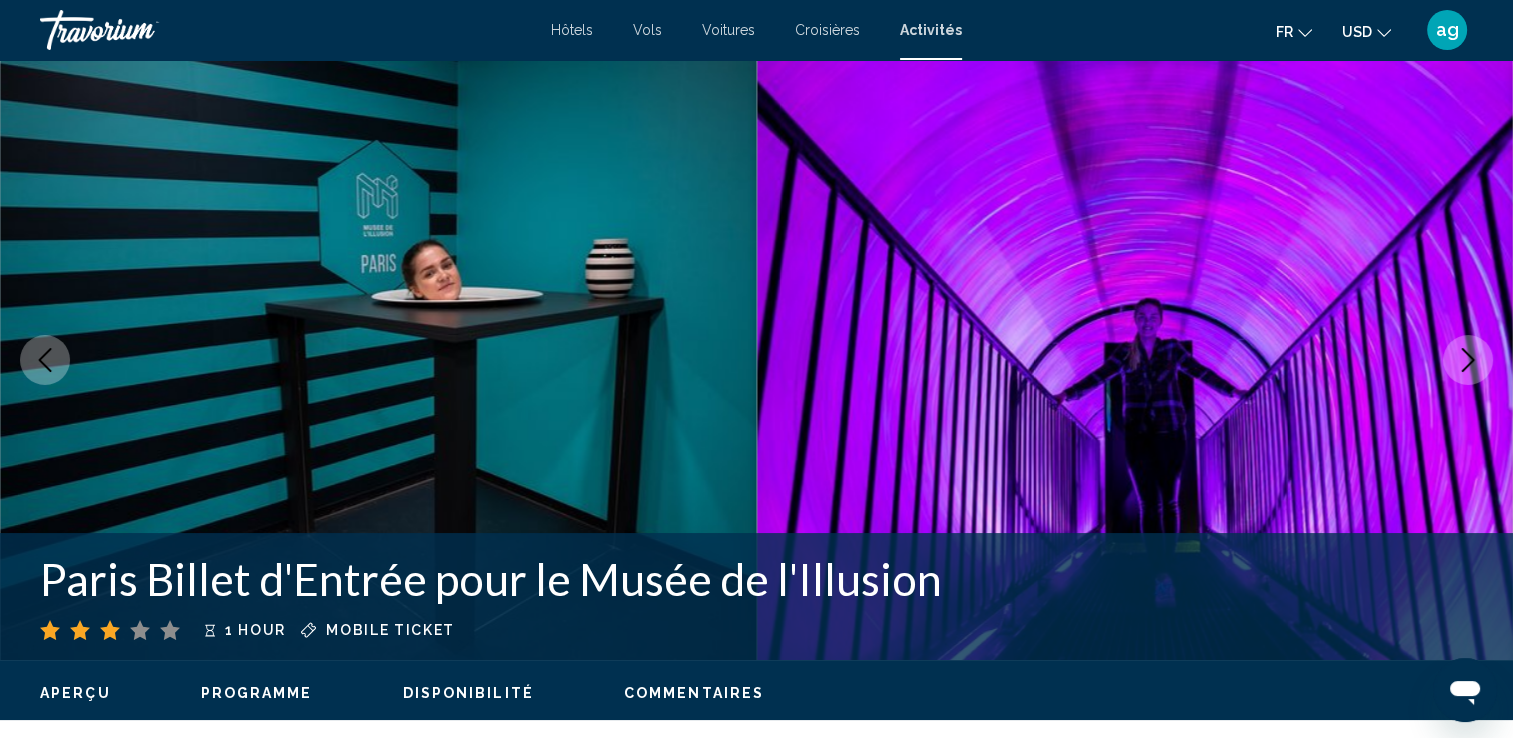 click at bounding box center [1468, 360] 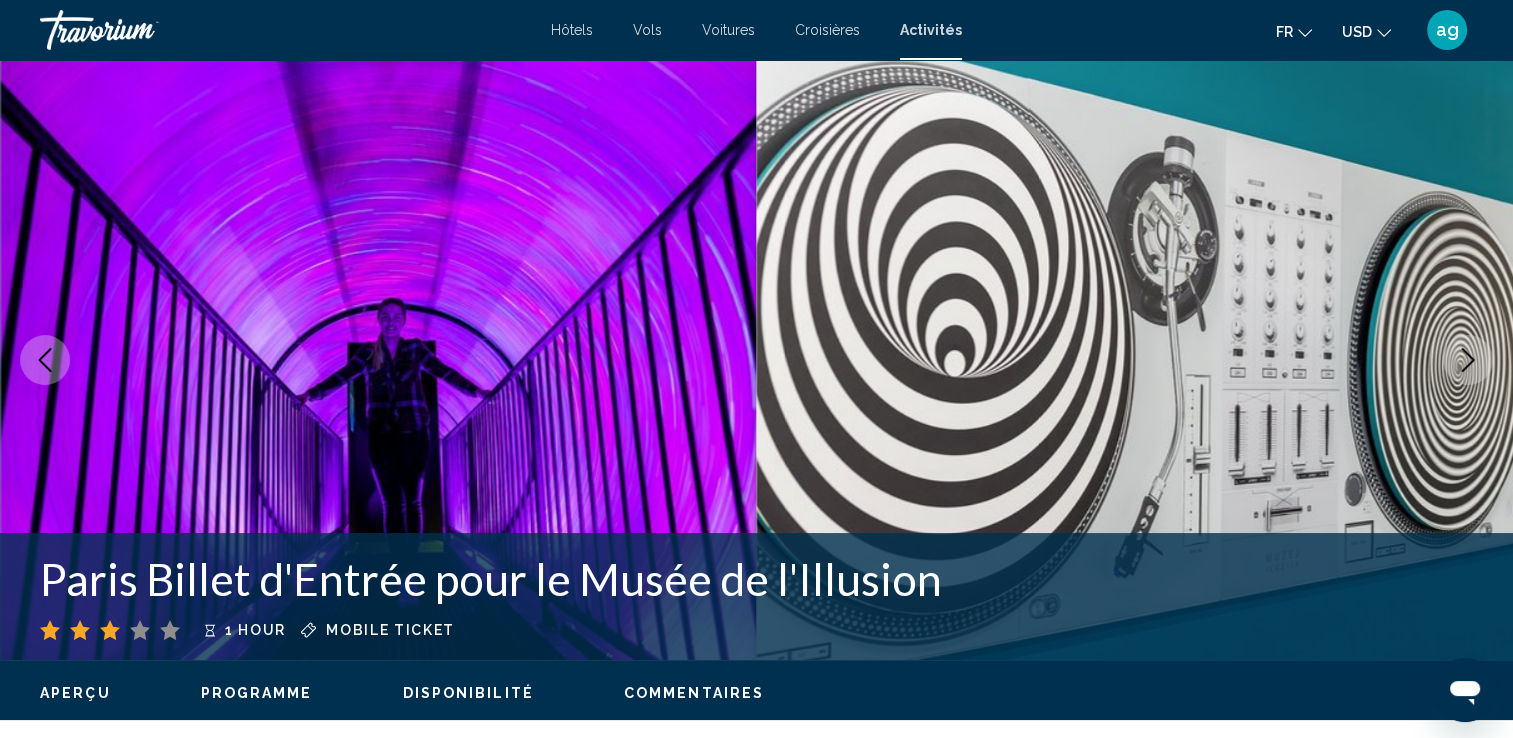 click at bounding box center (1468, 360) 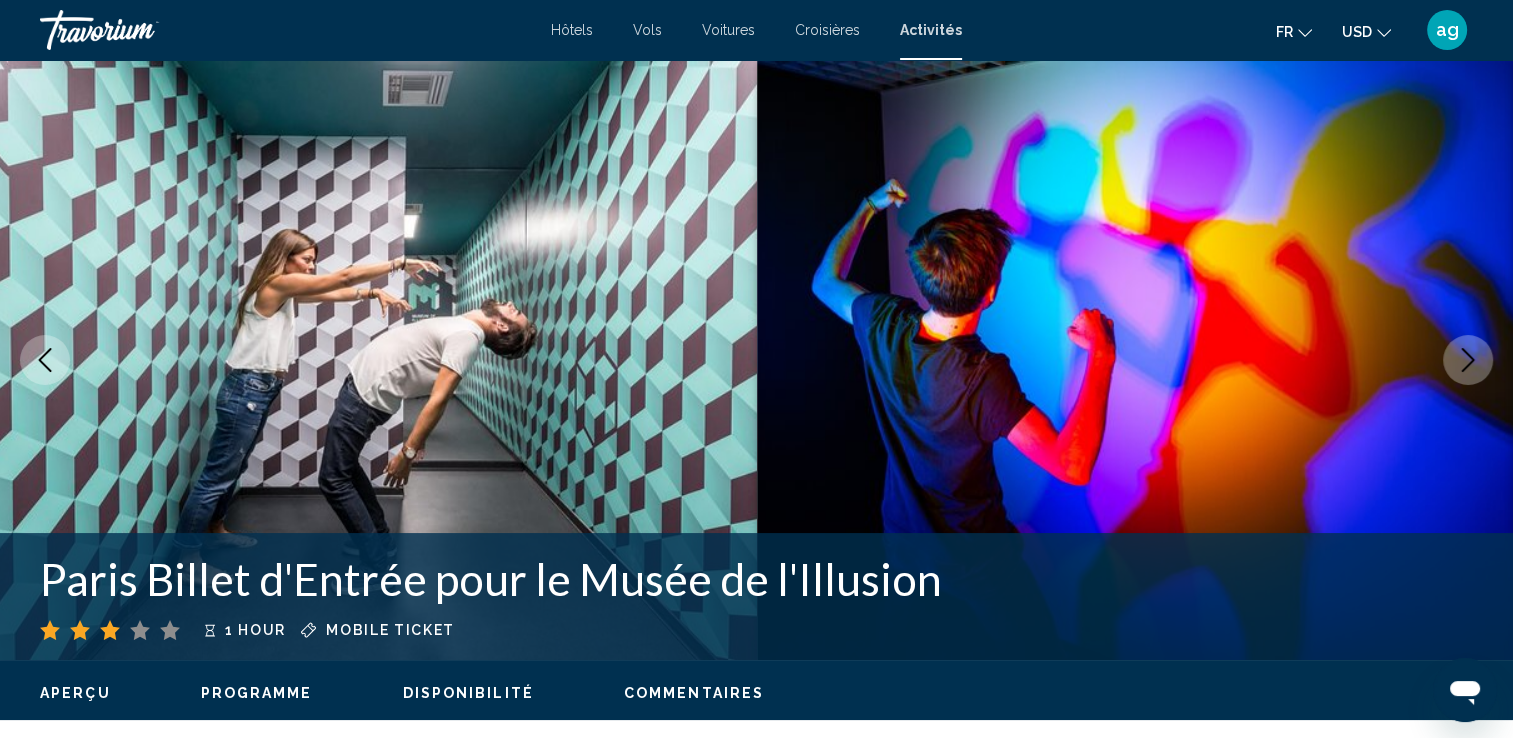 click at bounding box center (1468, 360) 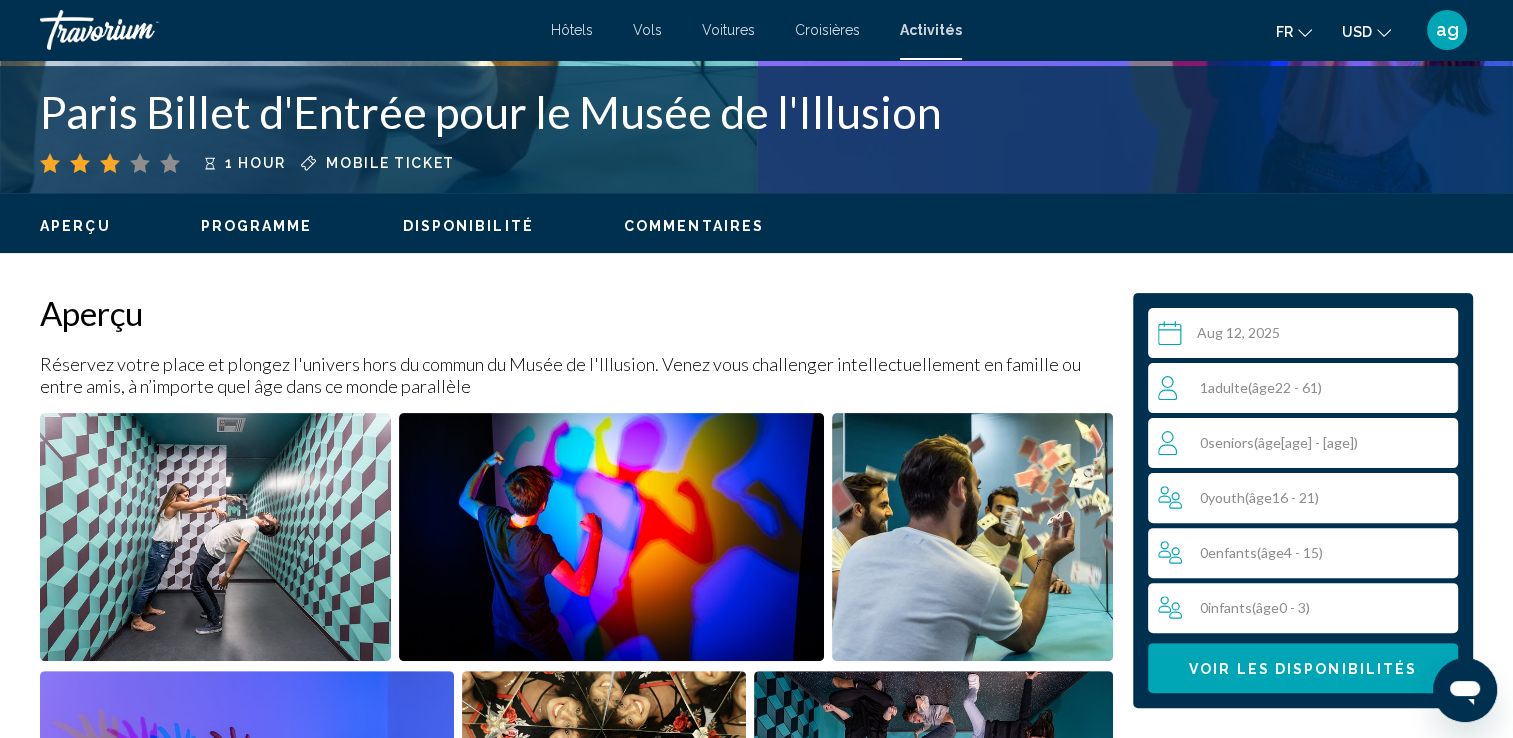 scroll, scrollTop: 507, scrollLeft: 0, axis: vertical 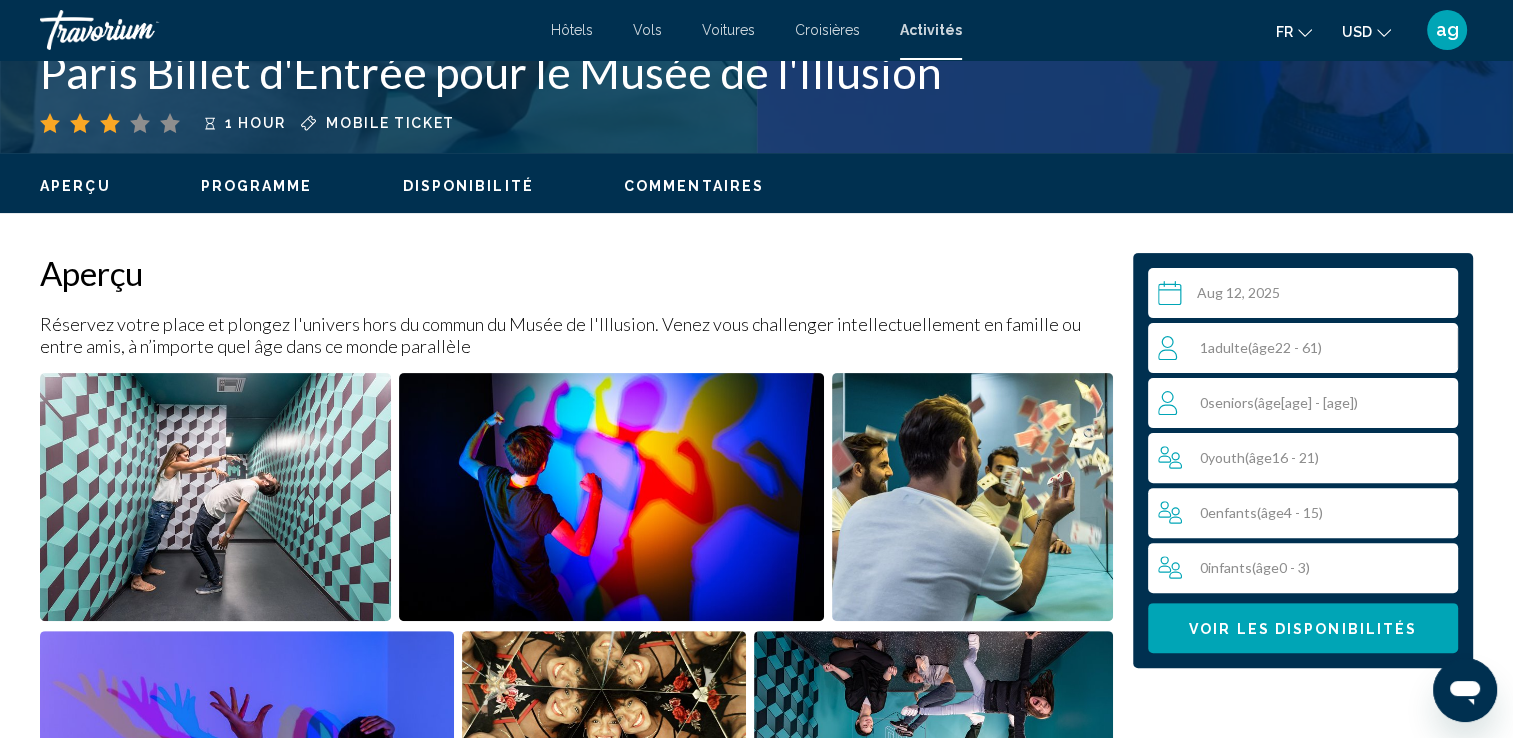 click on "1  Adulte Adultes  ( âge  [AGE] - [AGE])" at bounding box center [1307, 348] 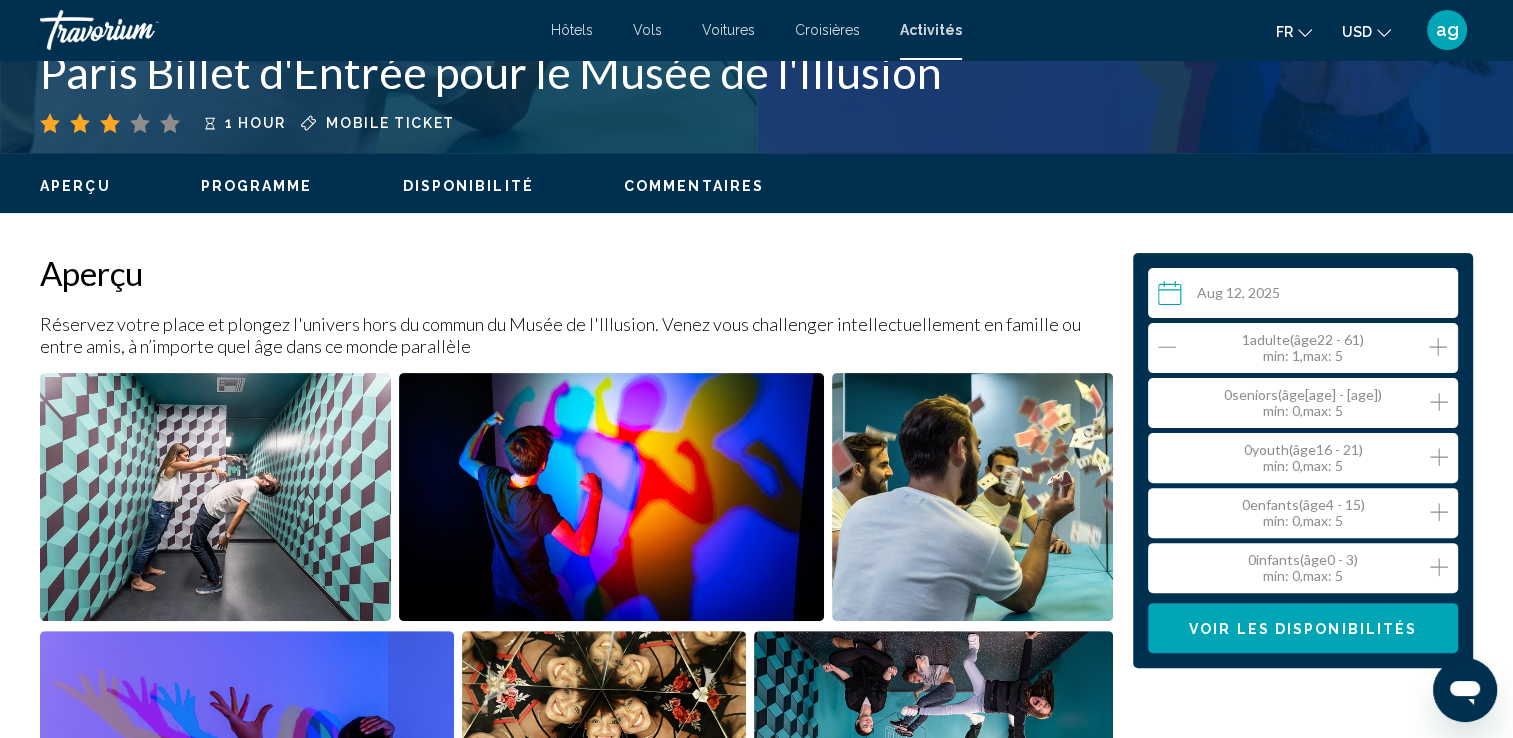 click on "1  Adulte Adultes  ( âge  [AGE] - [AGE]) min : 1,  max : 5" at bounding box center [1307, 348] 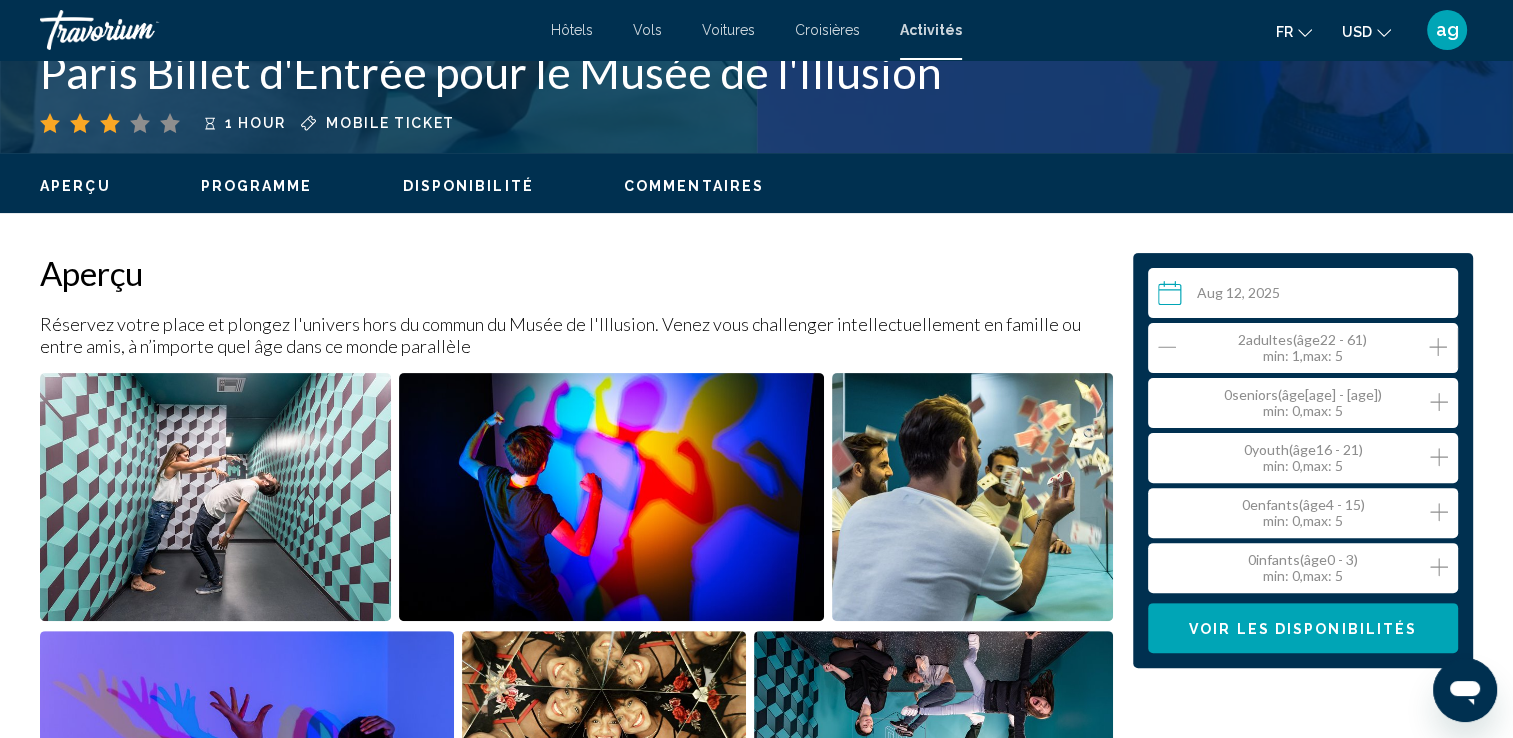 click on "Voir les disponibilités" at bounding box center [1303, 628] 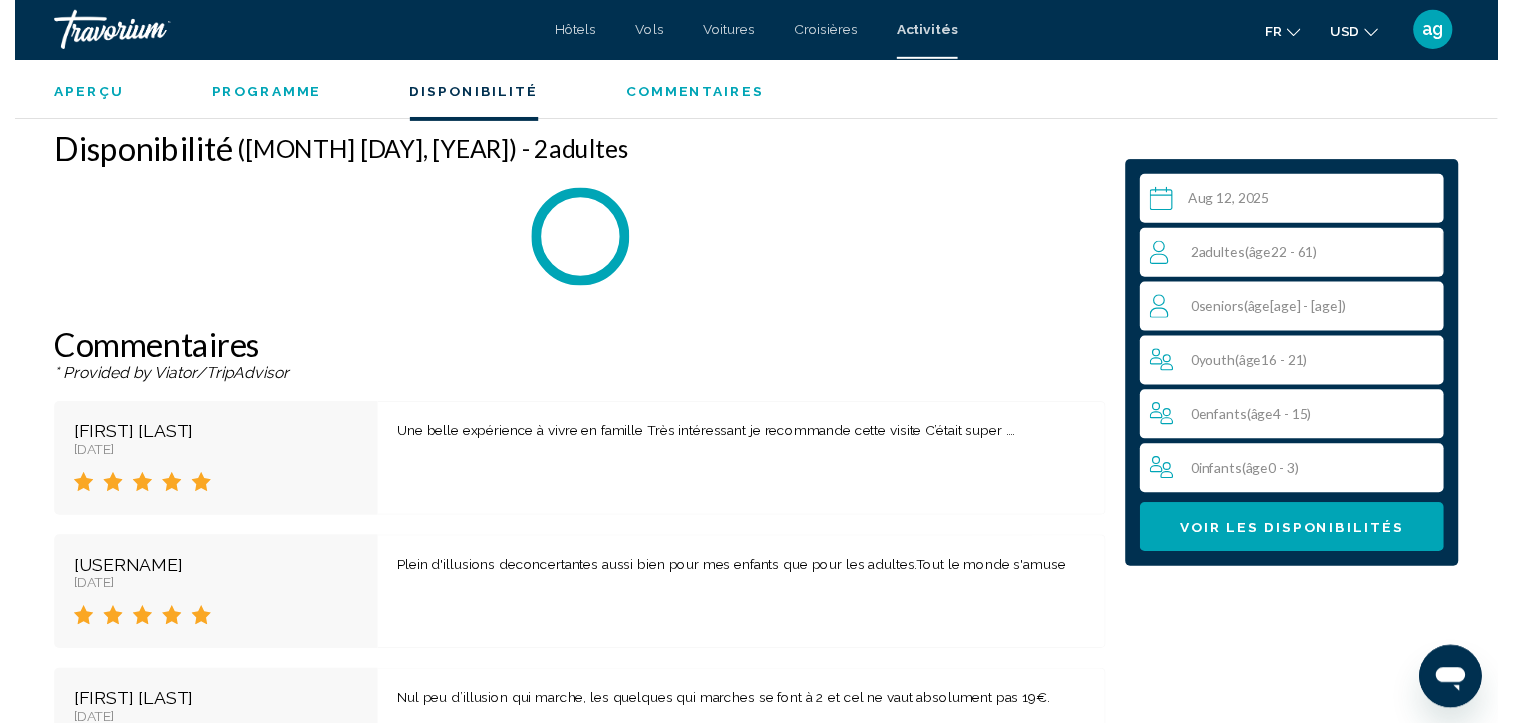 scroll, scrollTop: 2565, scrollLeft: 0, axis: vertical 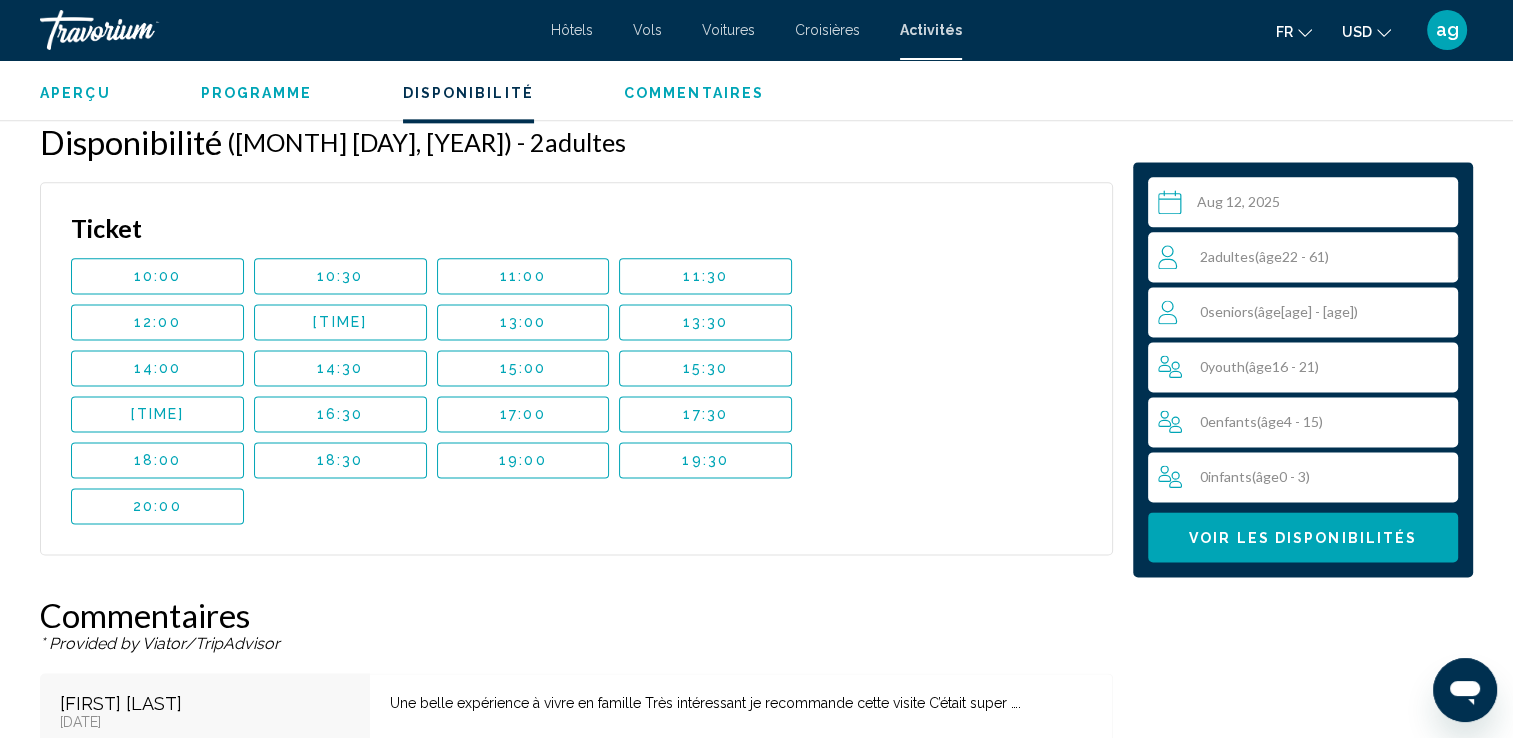 click at bounding box center (1307, 205) 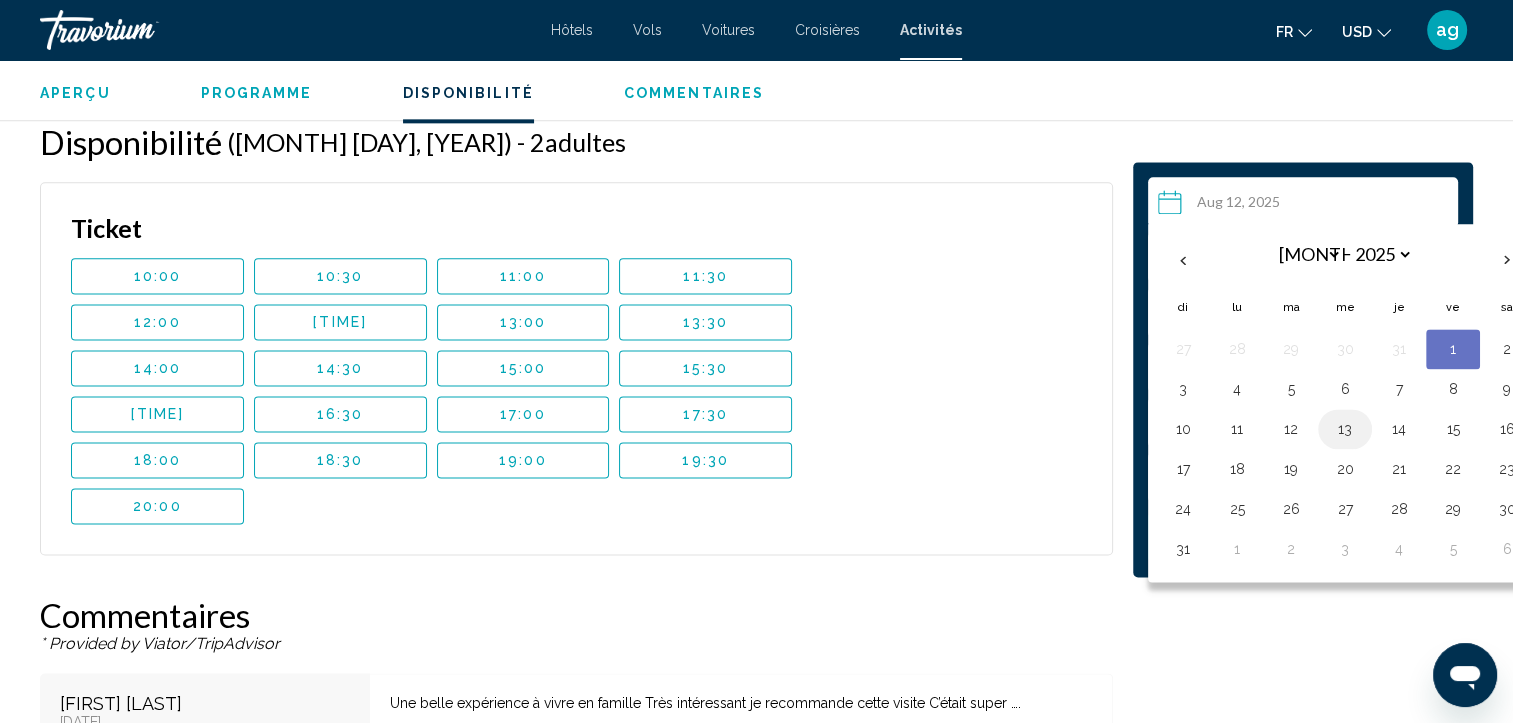 click on "13" at bounding box center [1345, 429] 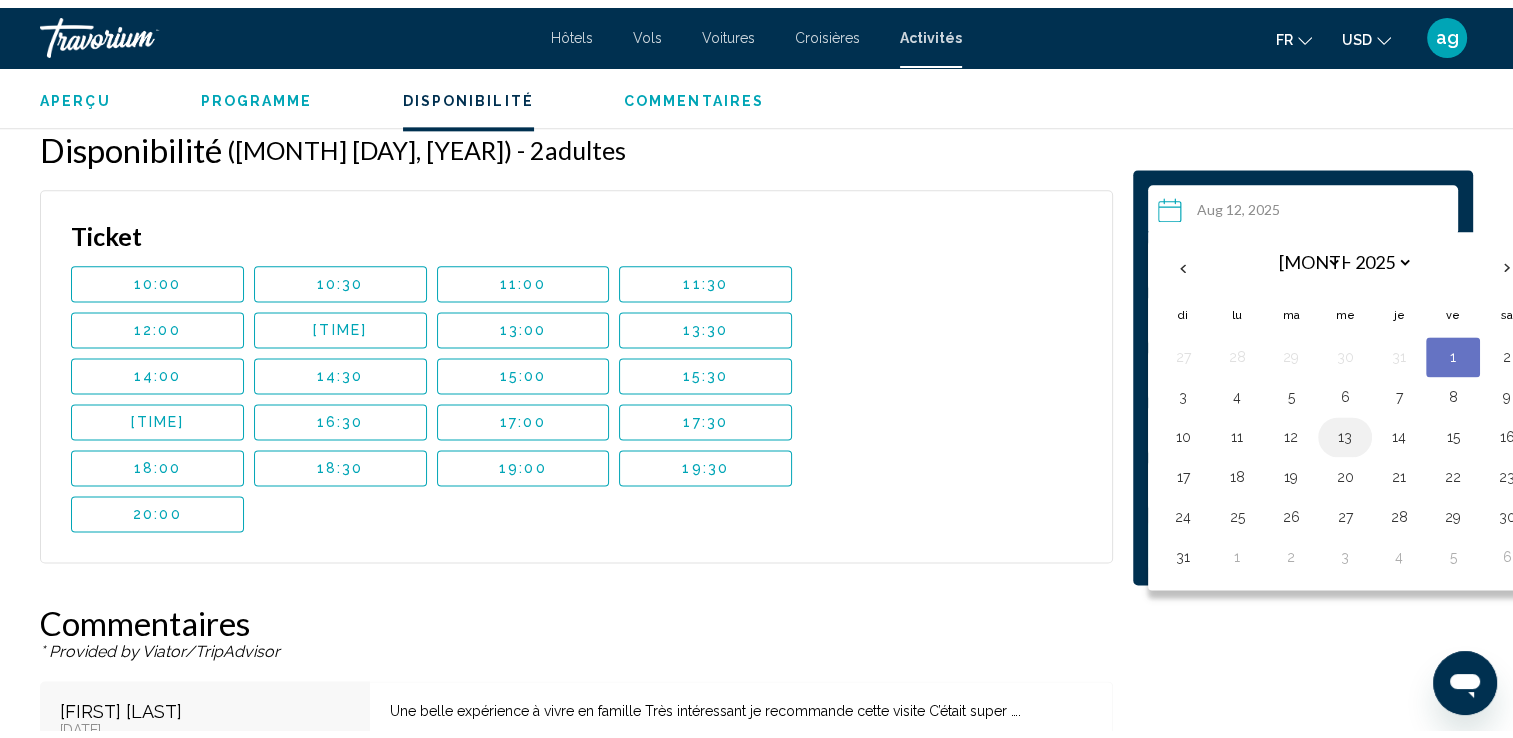 scroll, scrollTop: 2566, scrollLeft: 0, axis: vertical 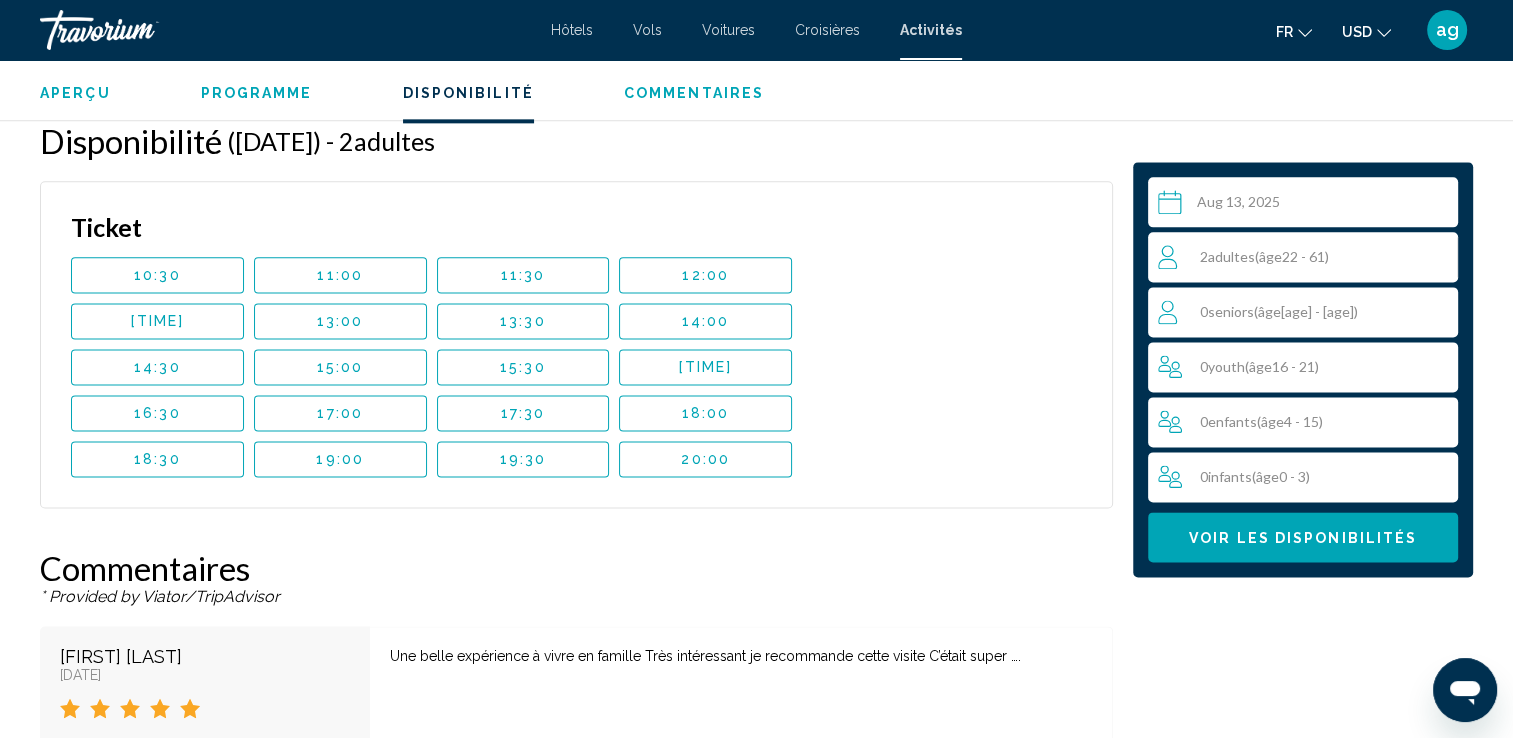 click on "14:00" at bounding box center (705, 321) 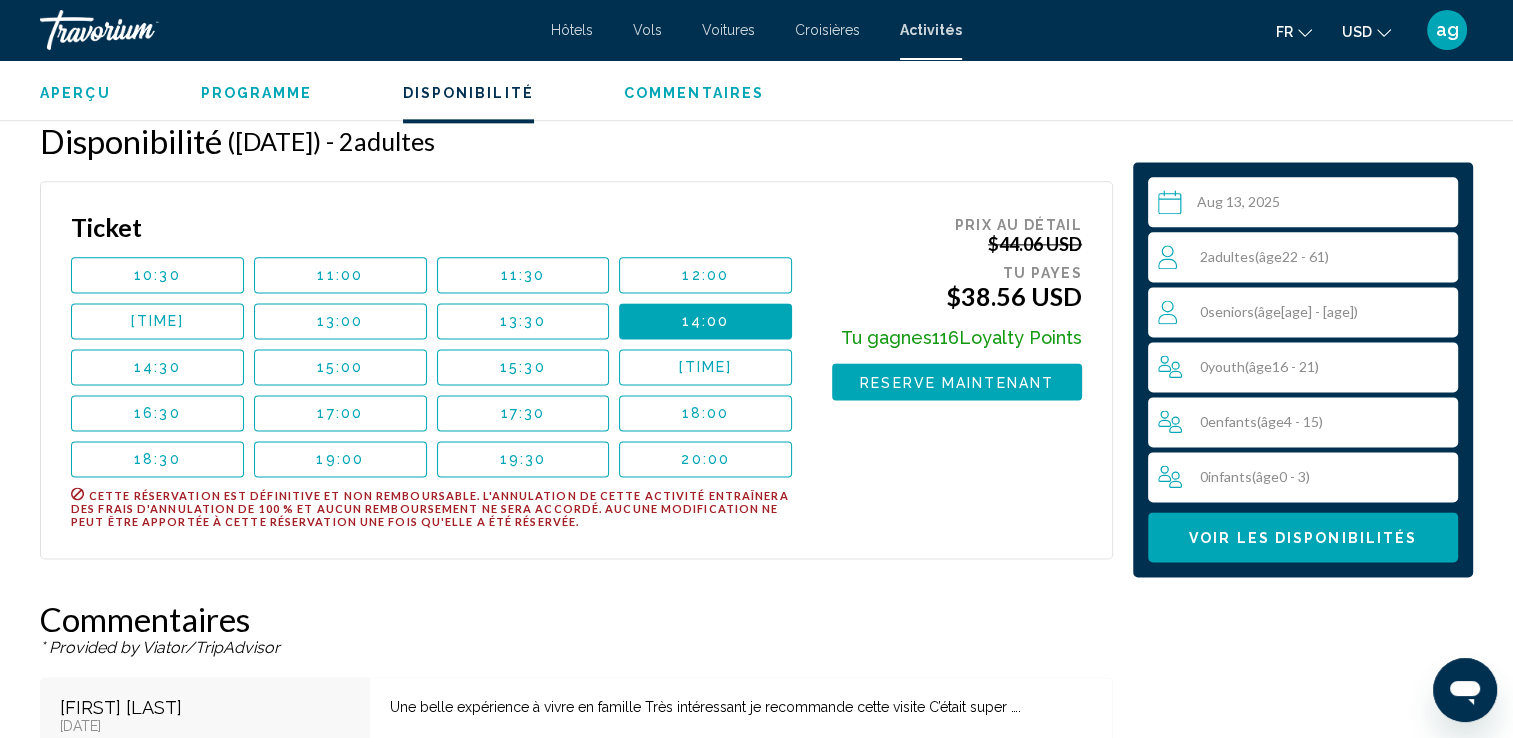 click on "12:00" at bounding box center [705, 275] 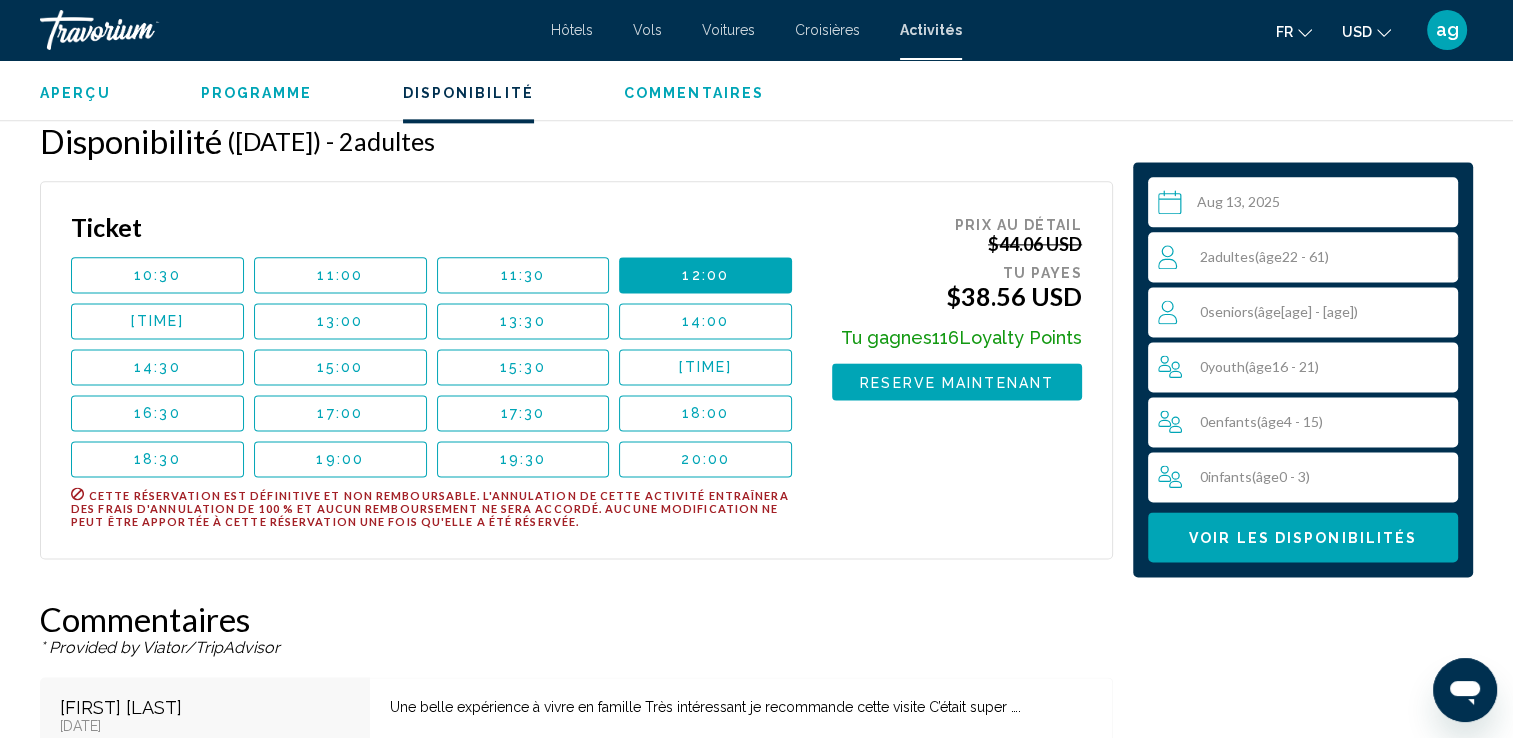 click on "[TIME]" at bounding box center (705, 367) 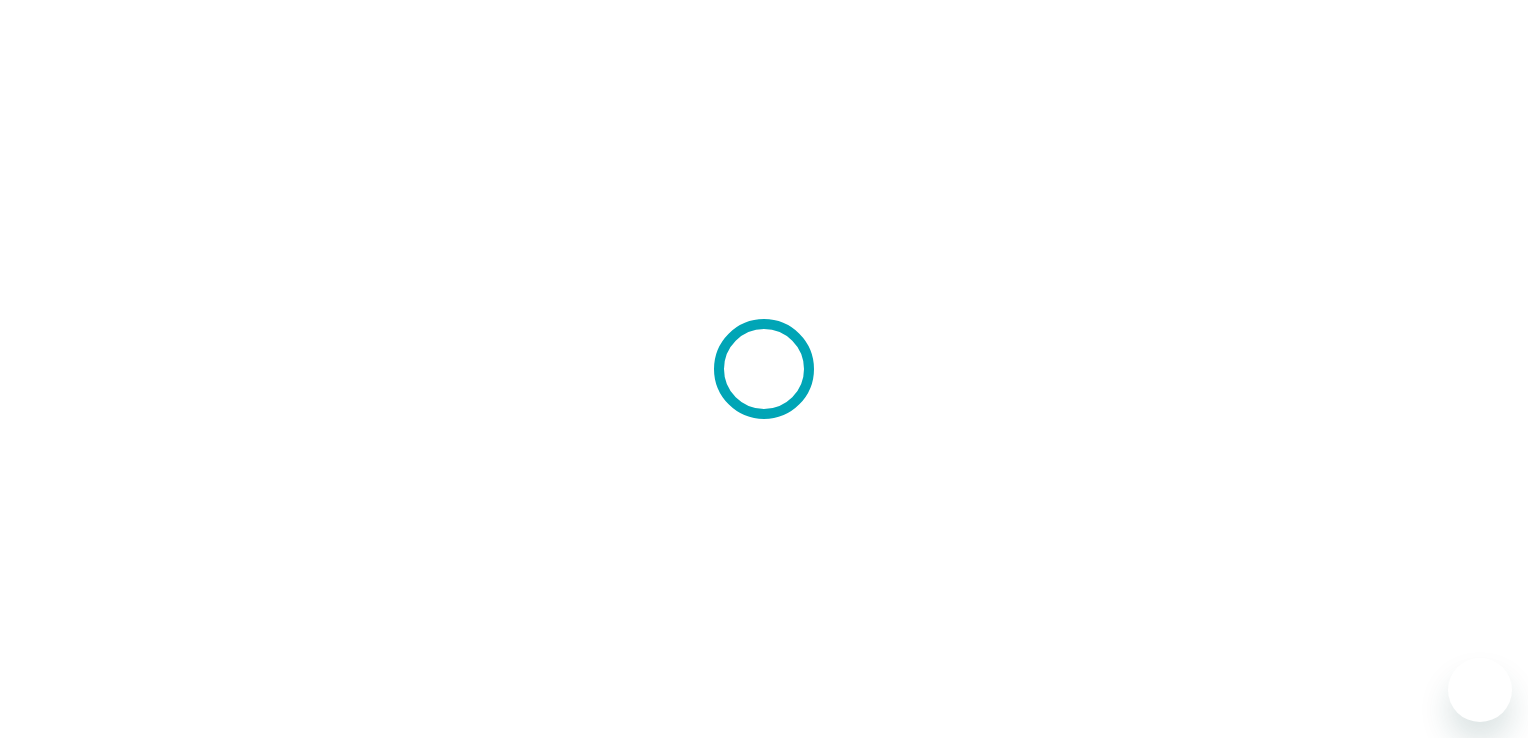 scroll, scrollTop: 0, scrollLeft: 0, axis: both 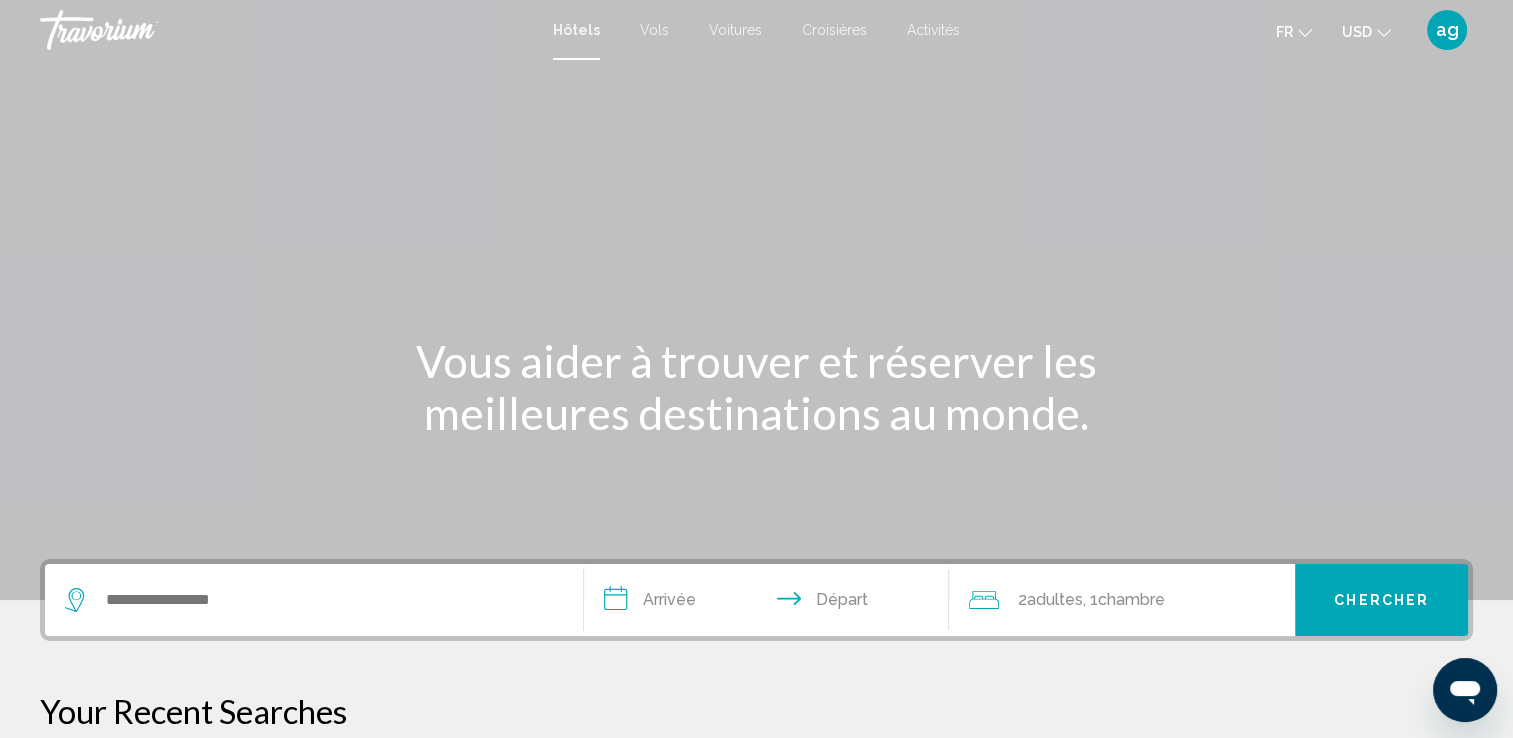 click at bounding box center (314, 600) 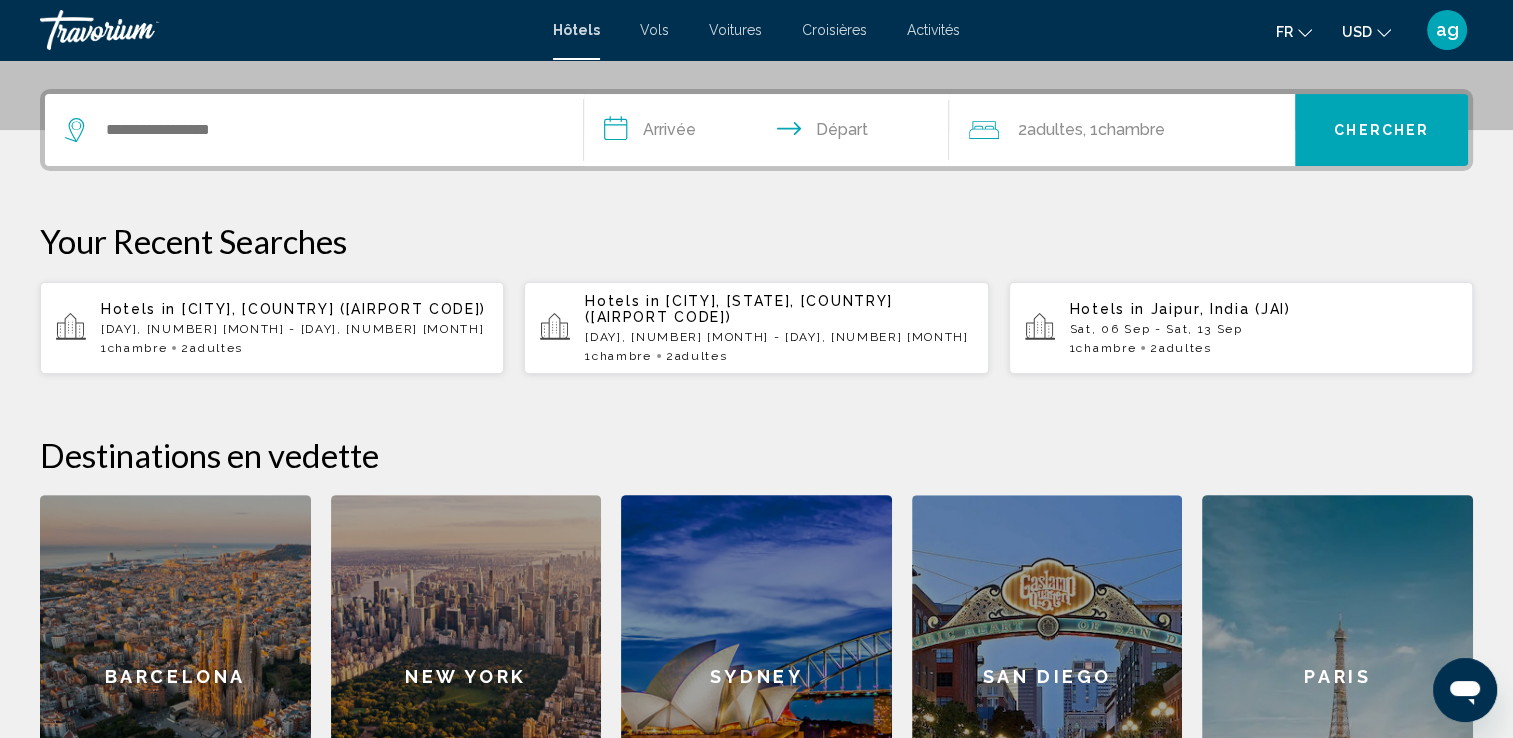 scroll, scrollTop: 493, scrollLeft: 0, axis: vertical 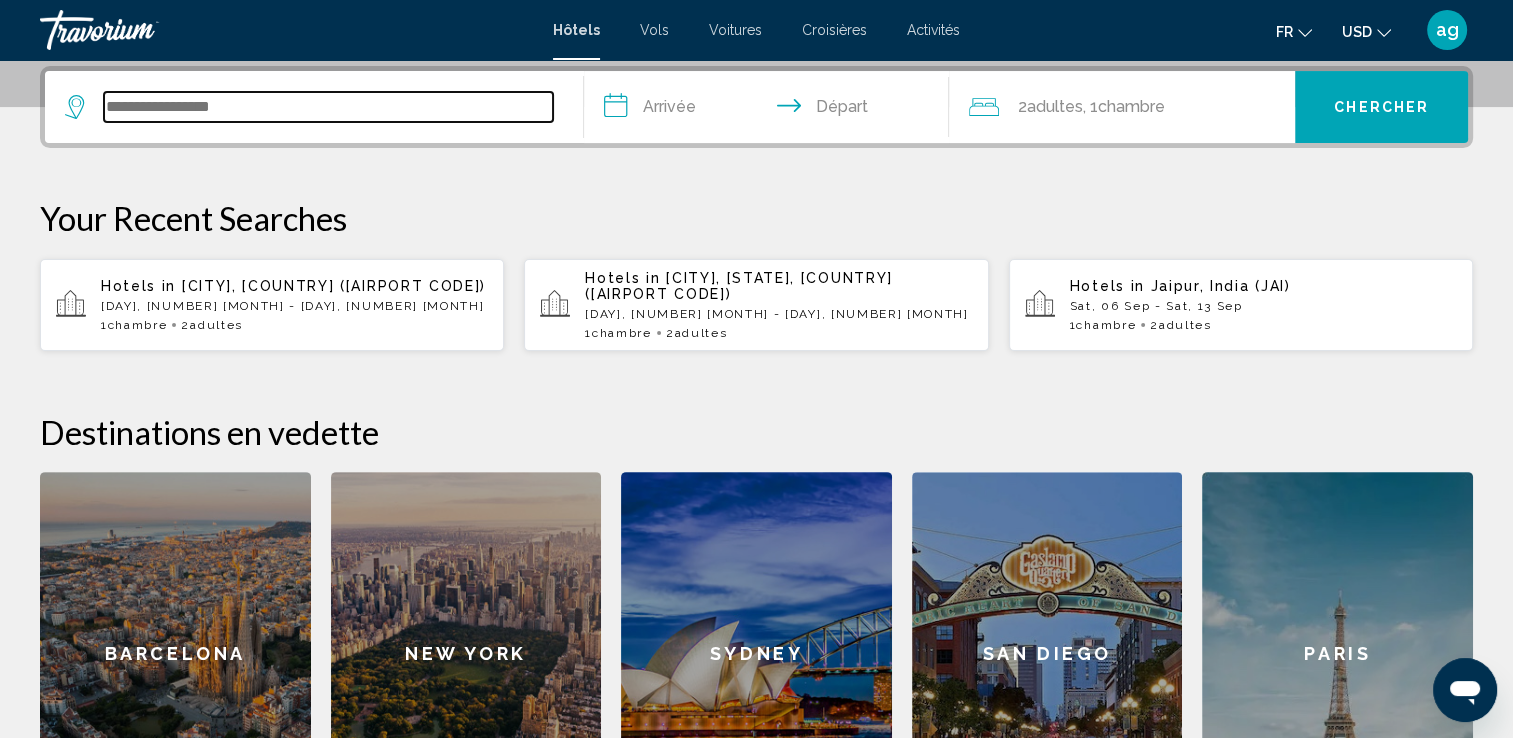 click at bounding box center [328, 107] 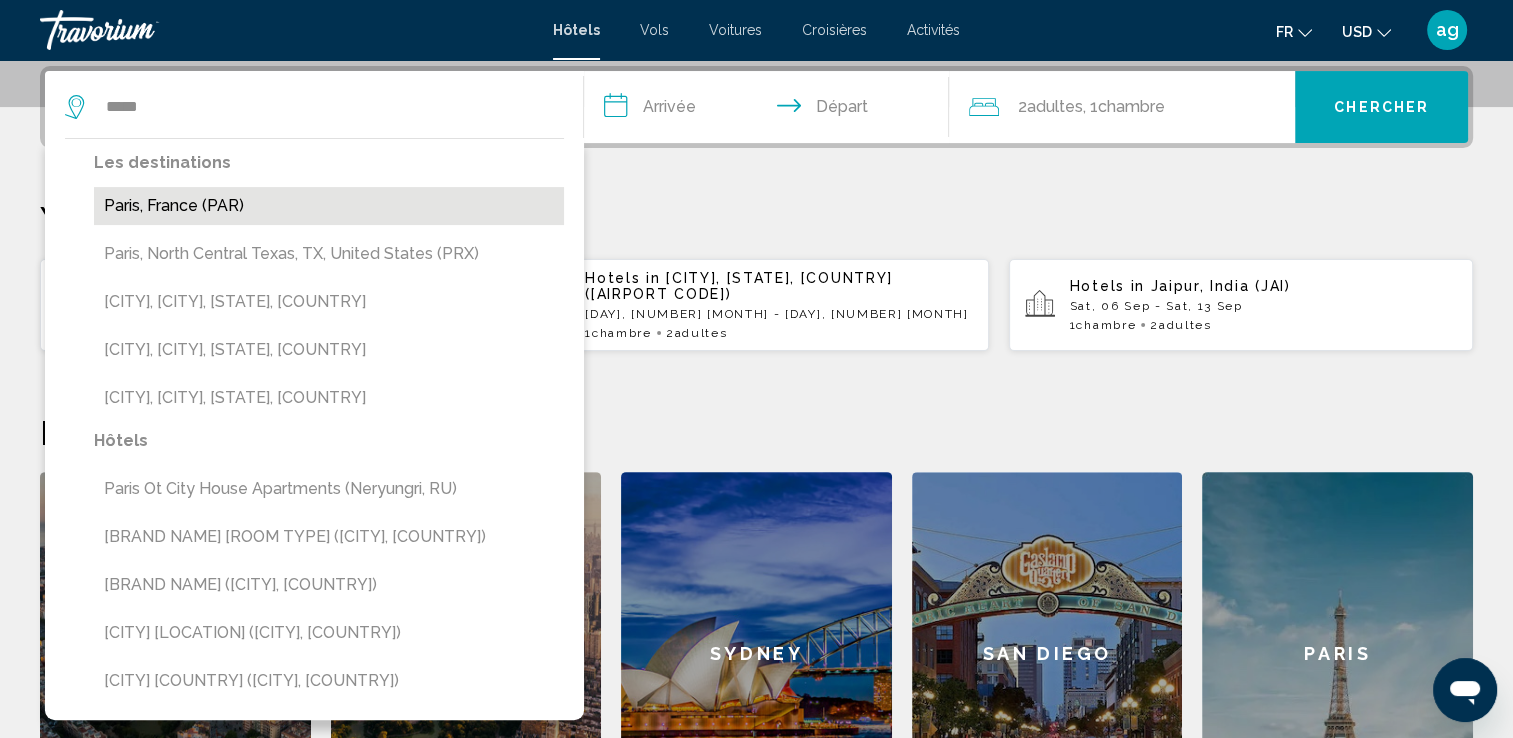 click on "Paris, France (PAR)" at bounding box center [329, 206] 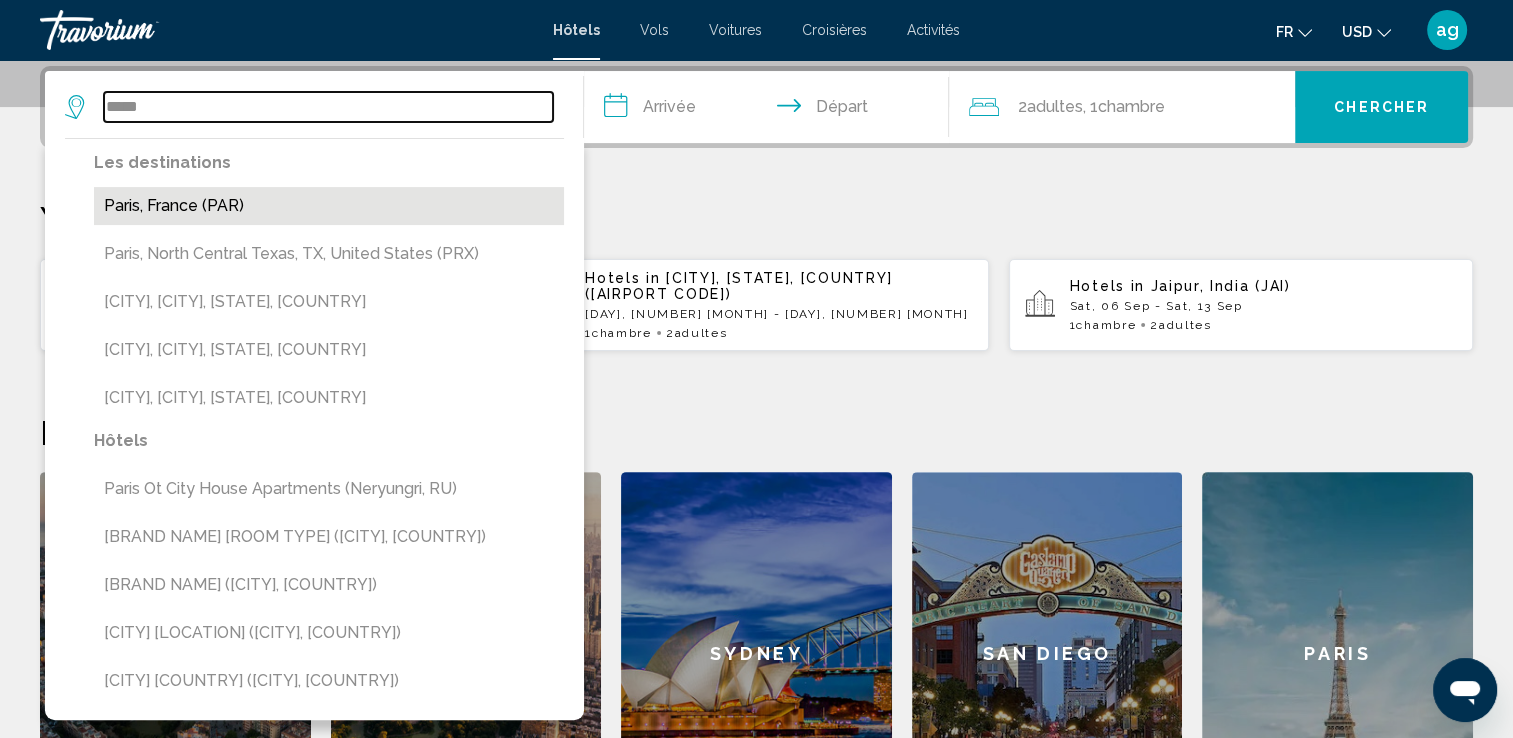 type on "**********" 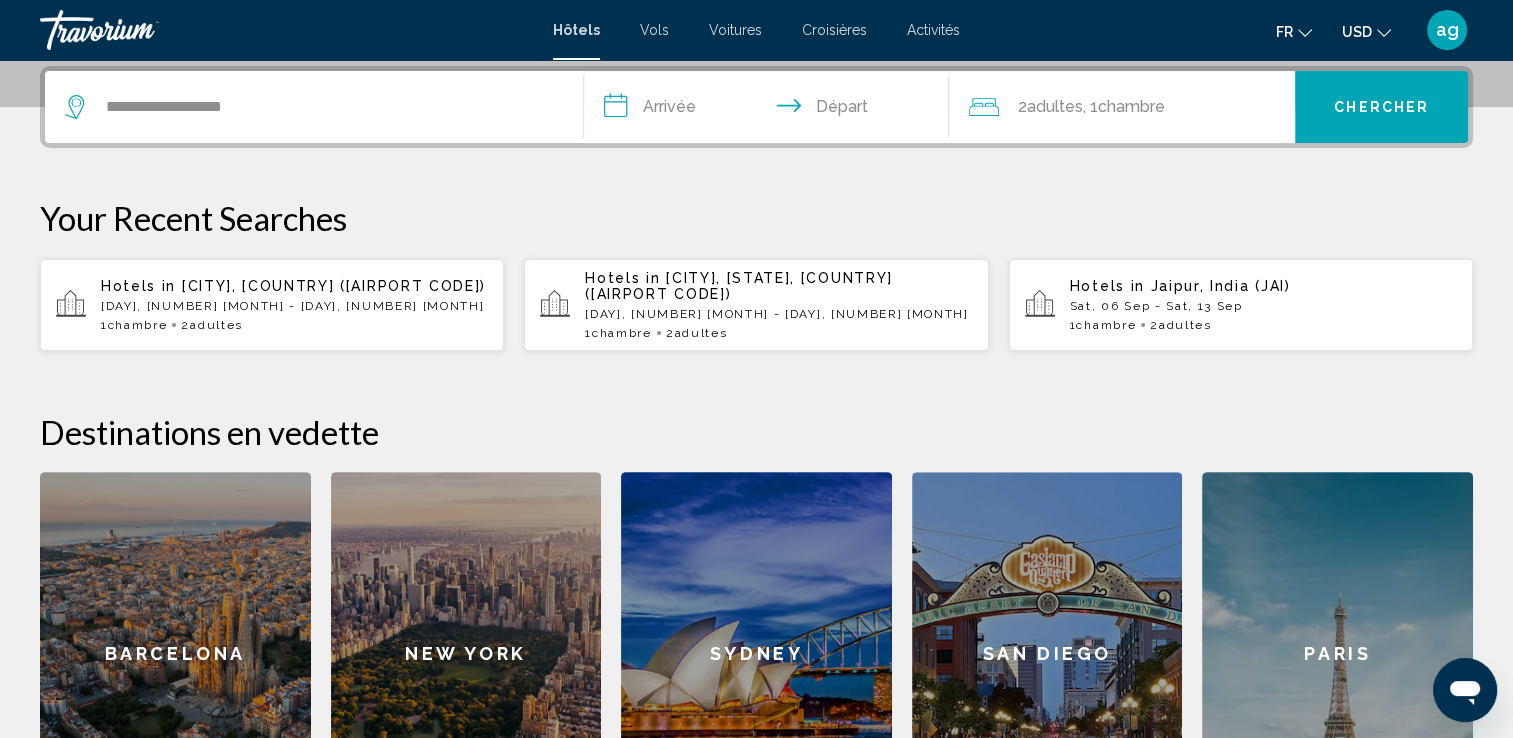 click on "**********" at bounding box center (771, 110) 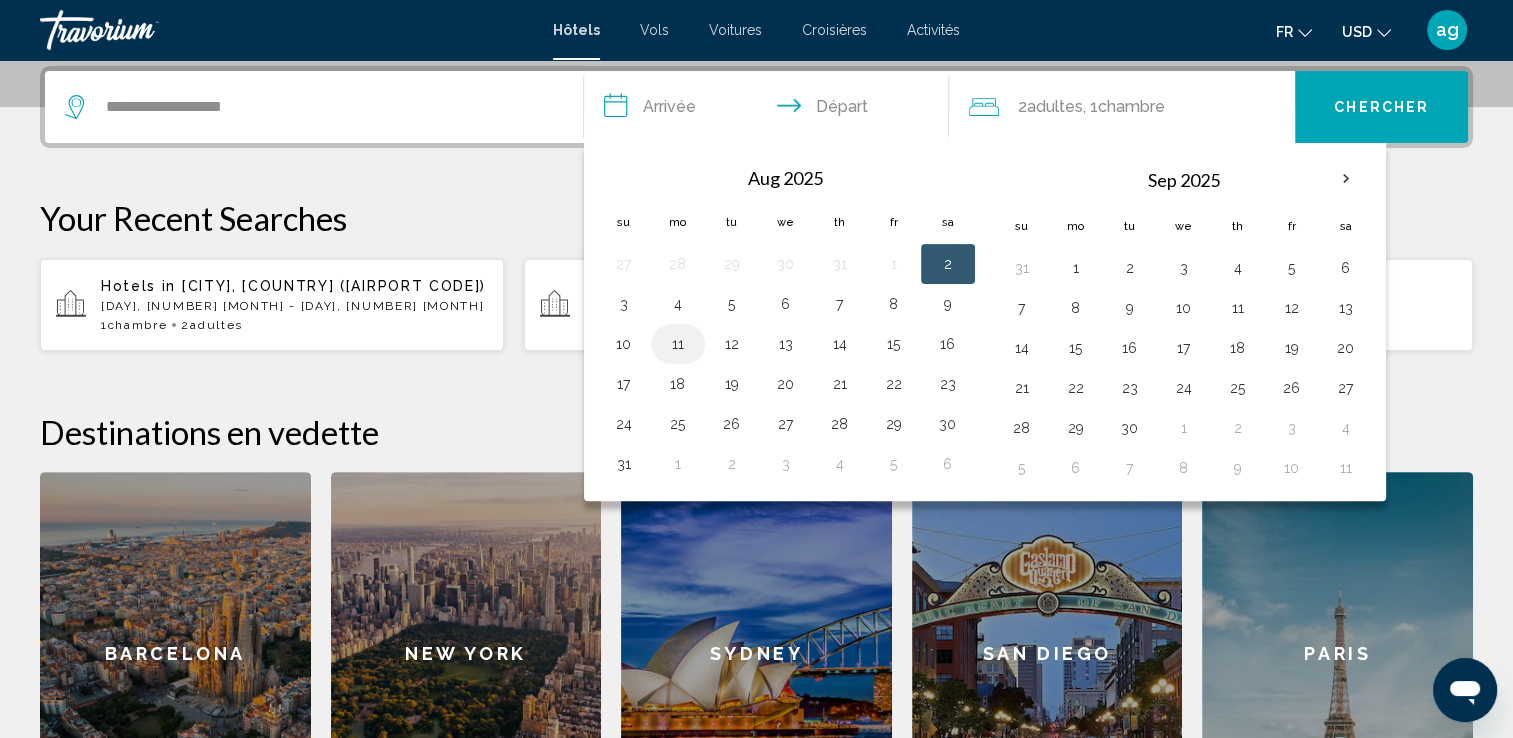 click on "11" at bounding box center [678, 344] 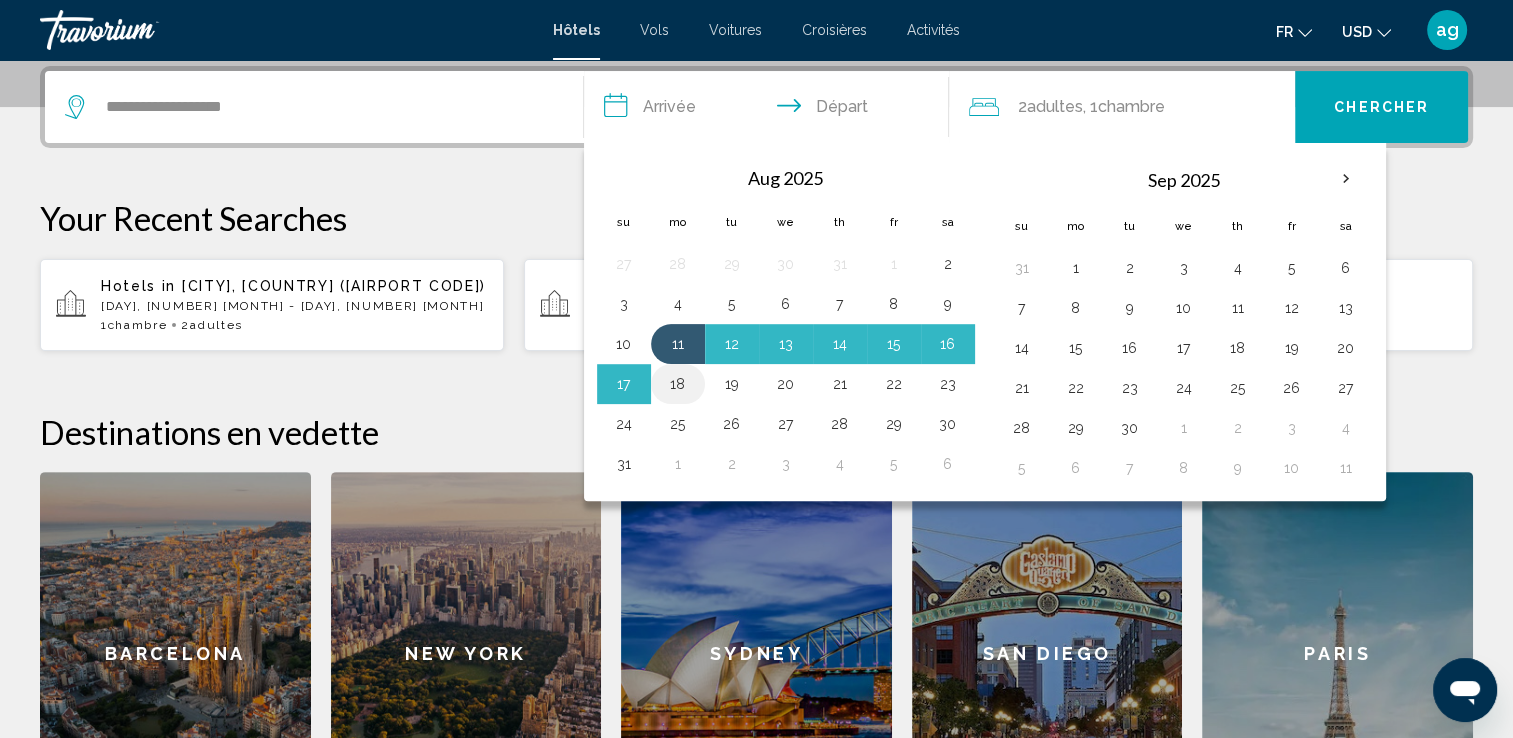 click on "18" at bounding box center (678, 384) 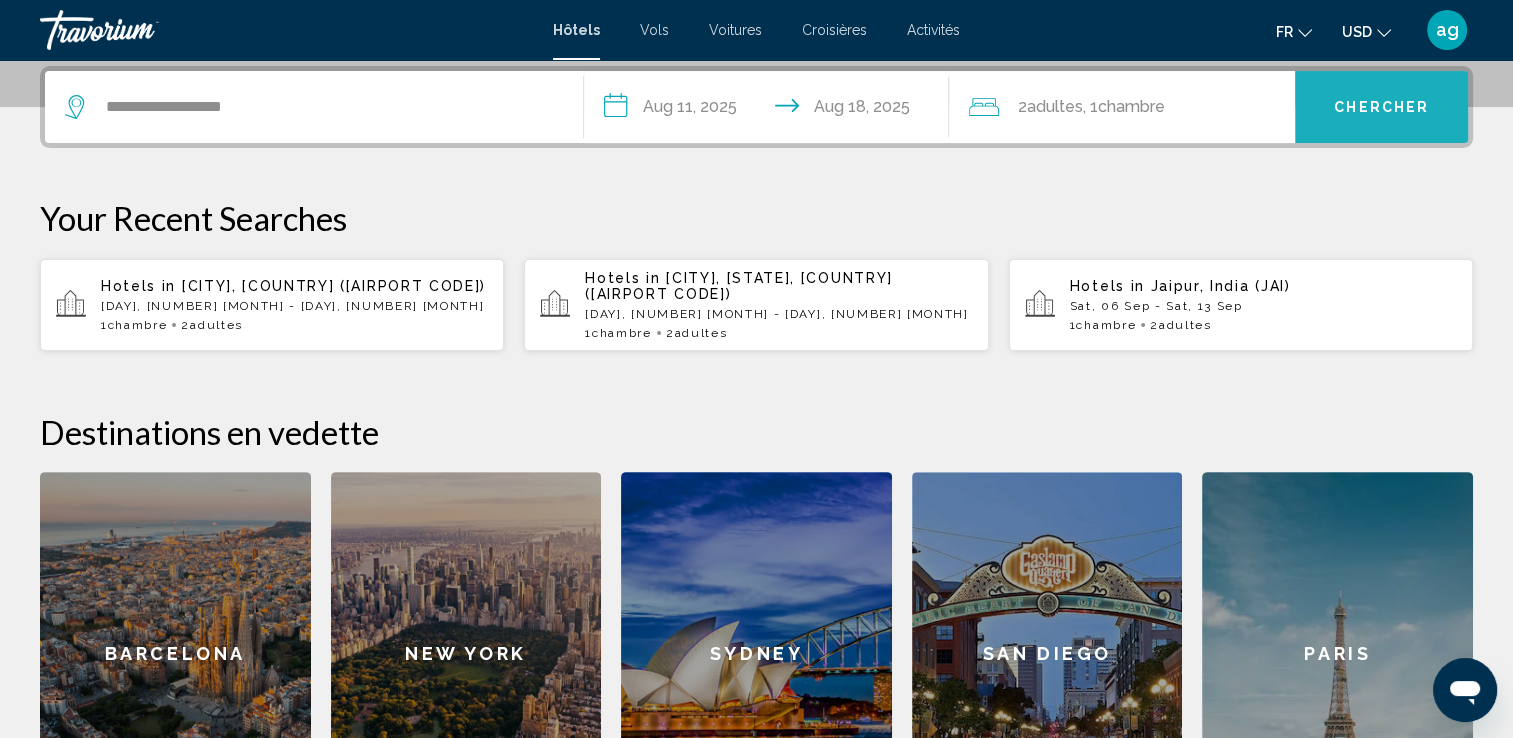 click on "Chercher" at bounding box center [1381, 108] 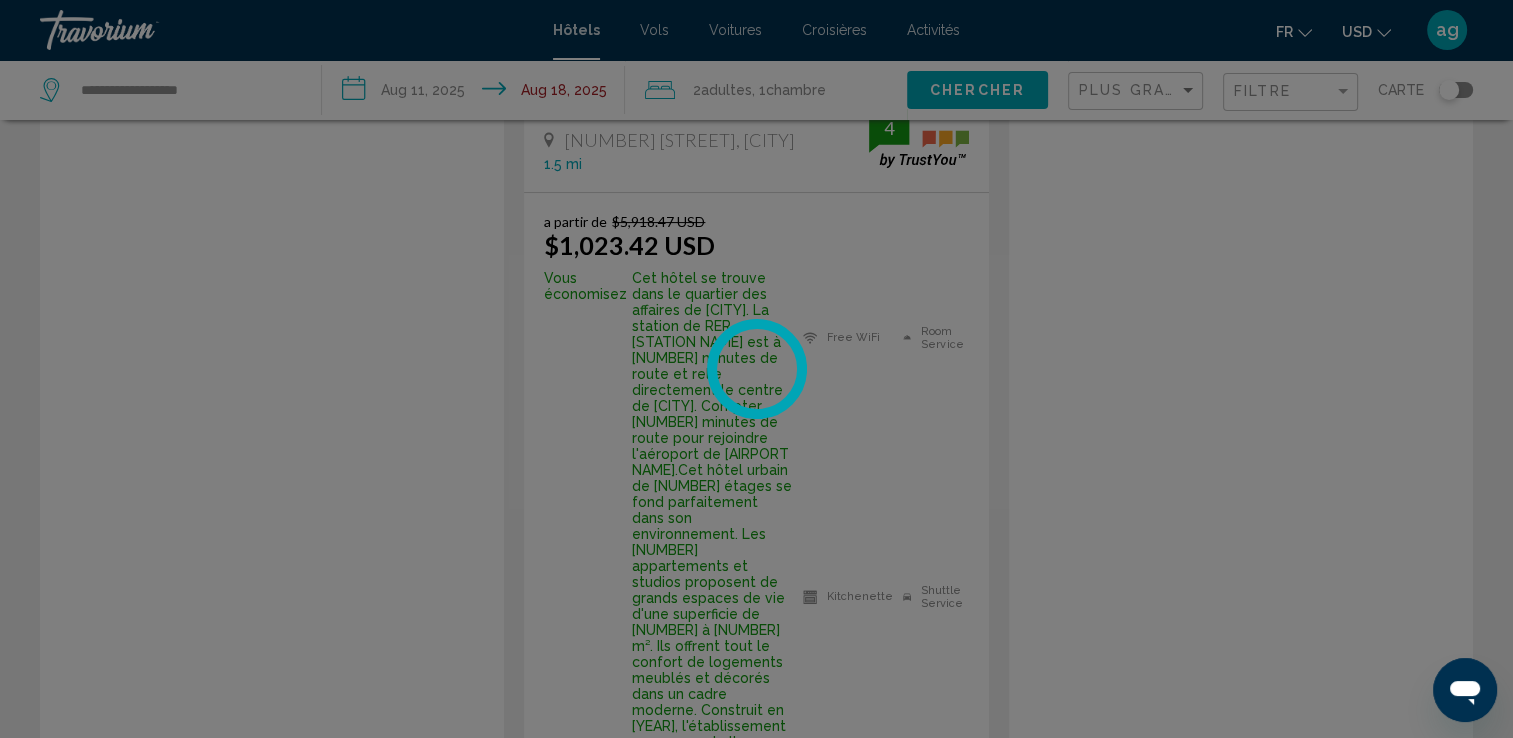 scroll, scrollTop: 0, scrollLeft: 0, axis: both 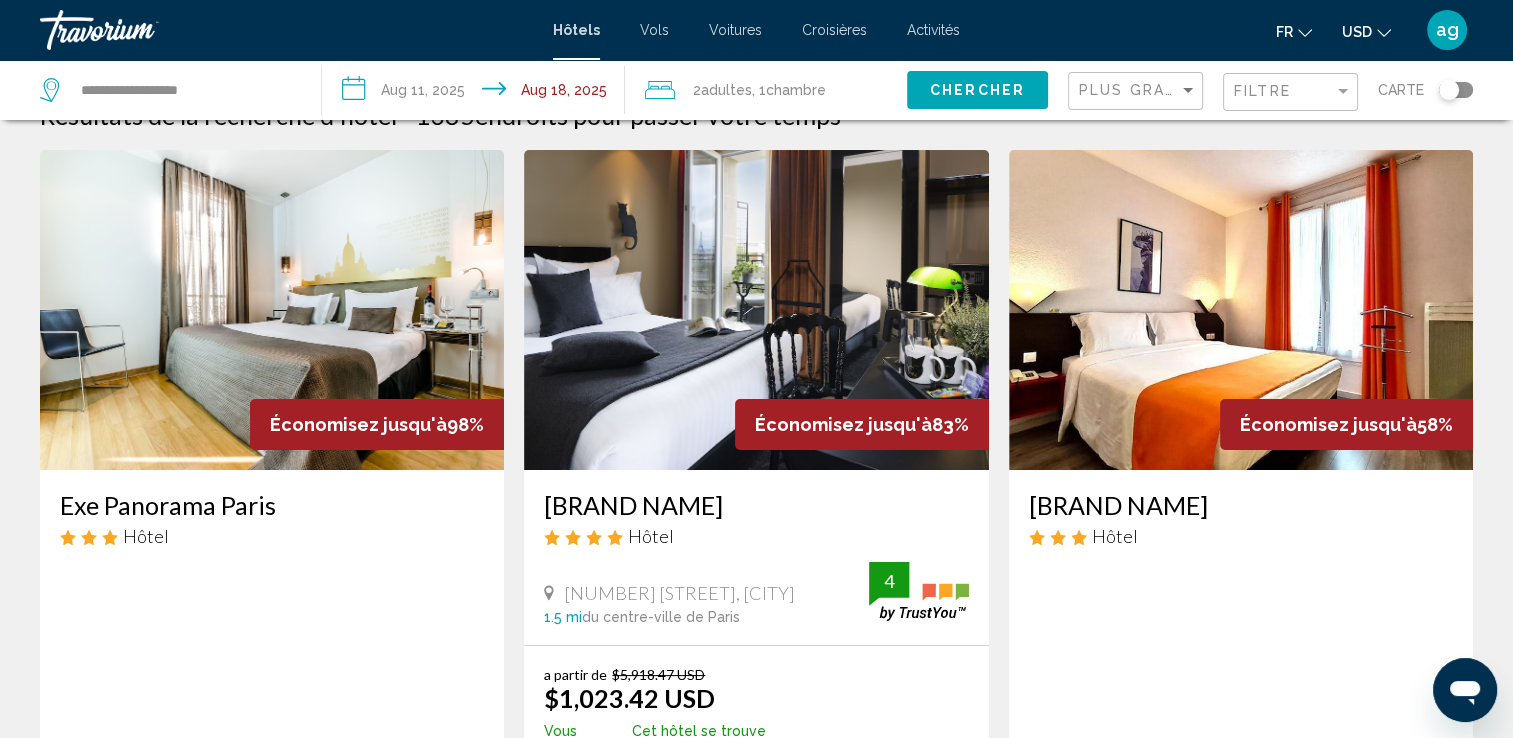click on "USD
USD ($) MXN (Mex$) CAD (Can$) GBP (£) EUR (€) AUD (A$) NZD (NZ$) CNY (CN¥)" 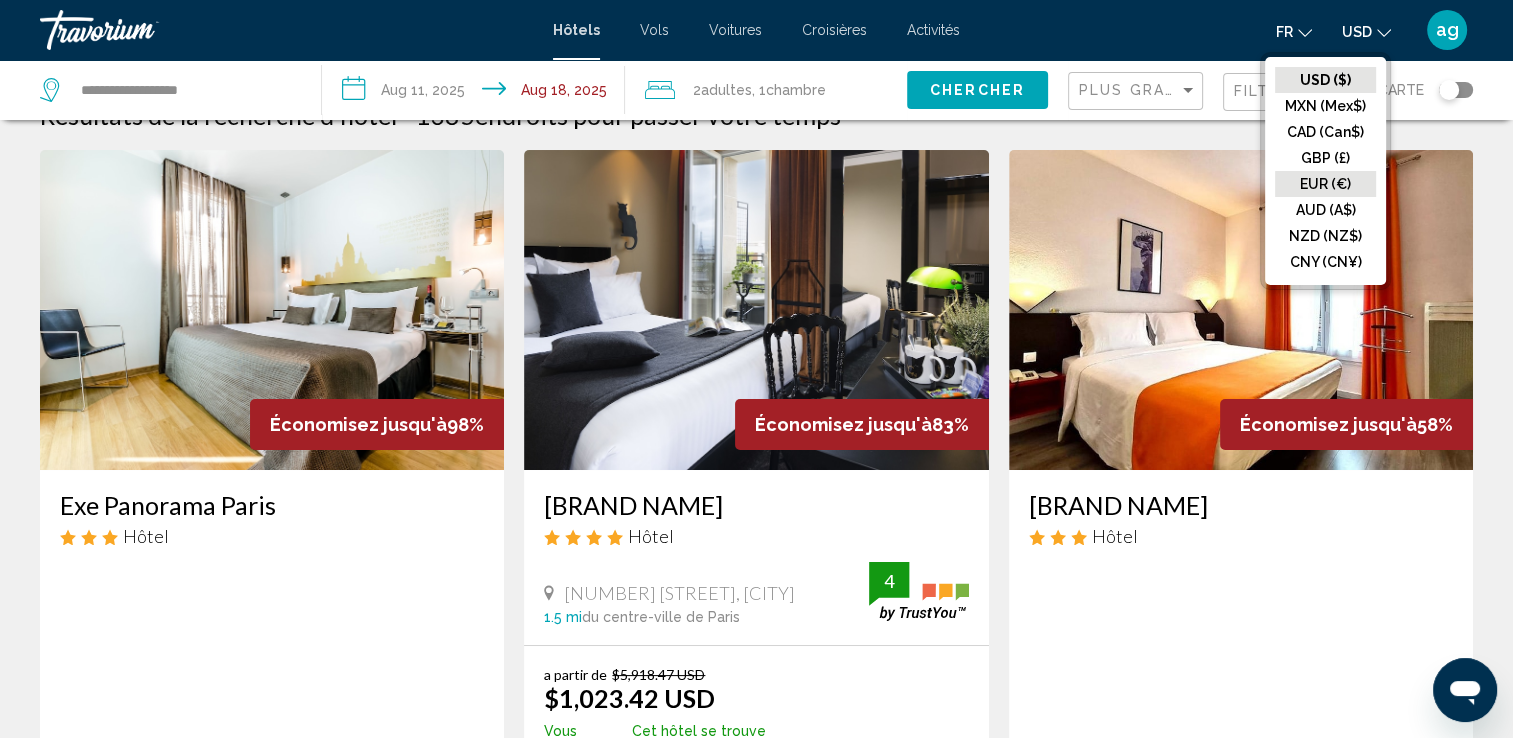 click on "EUR (€)" 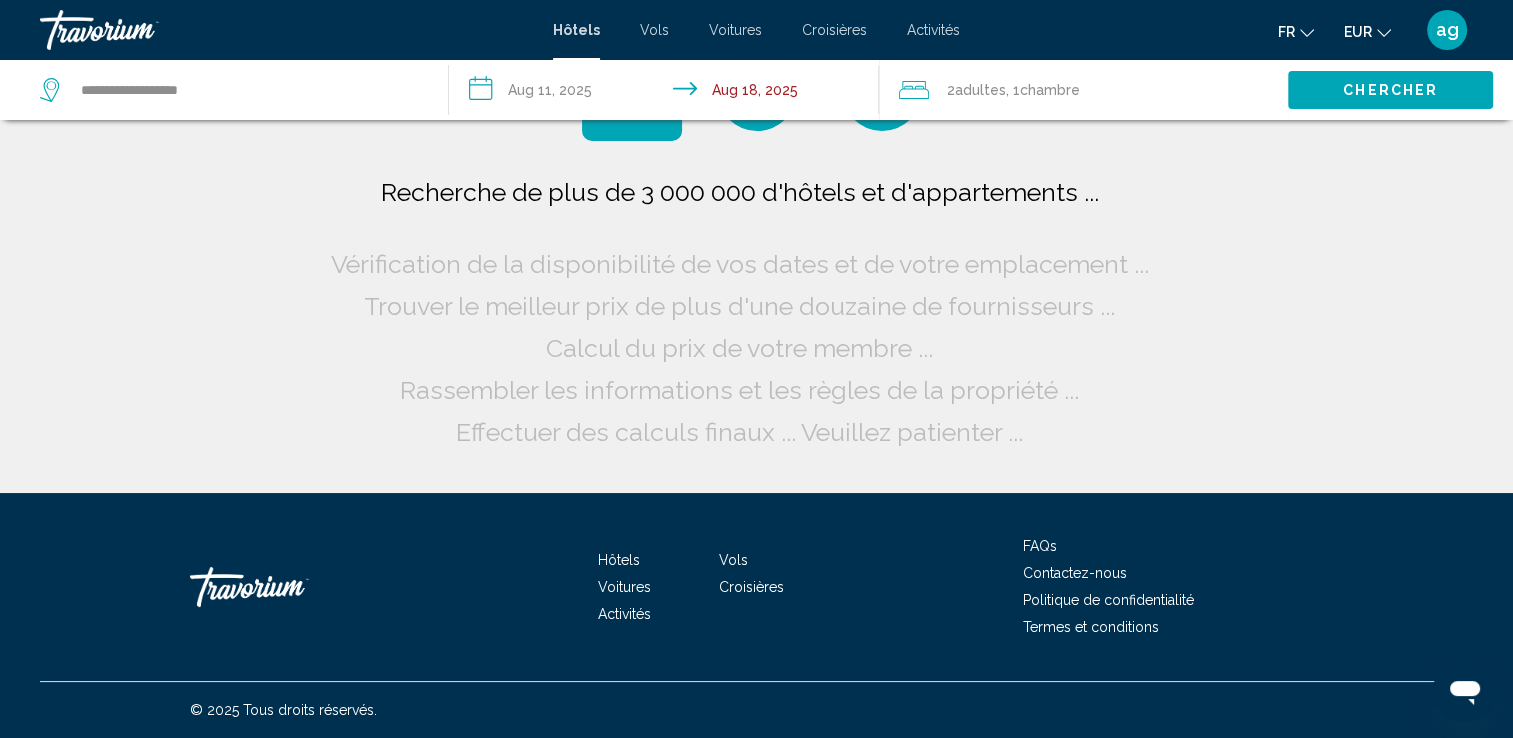 scroll, scrollTop: 0, scrollLeft: 0, axis: both 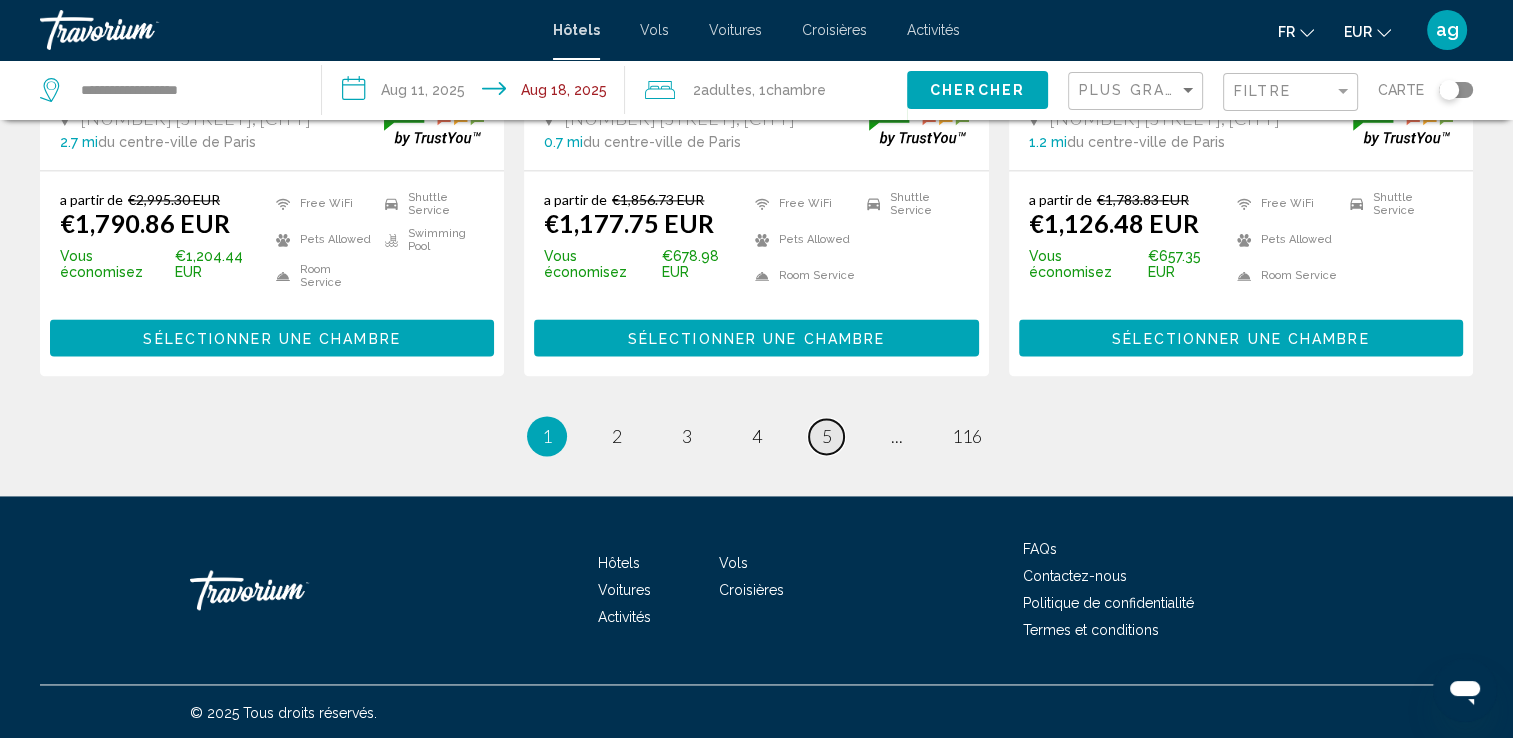 click on "5" at bounding box center (827, 436) 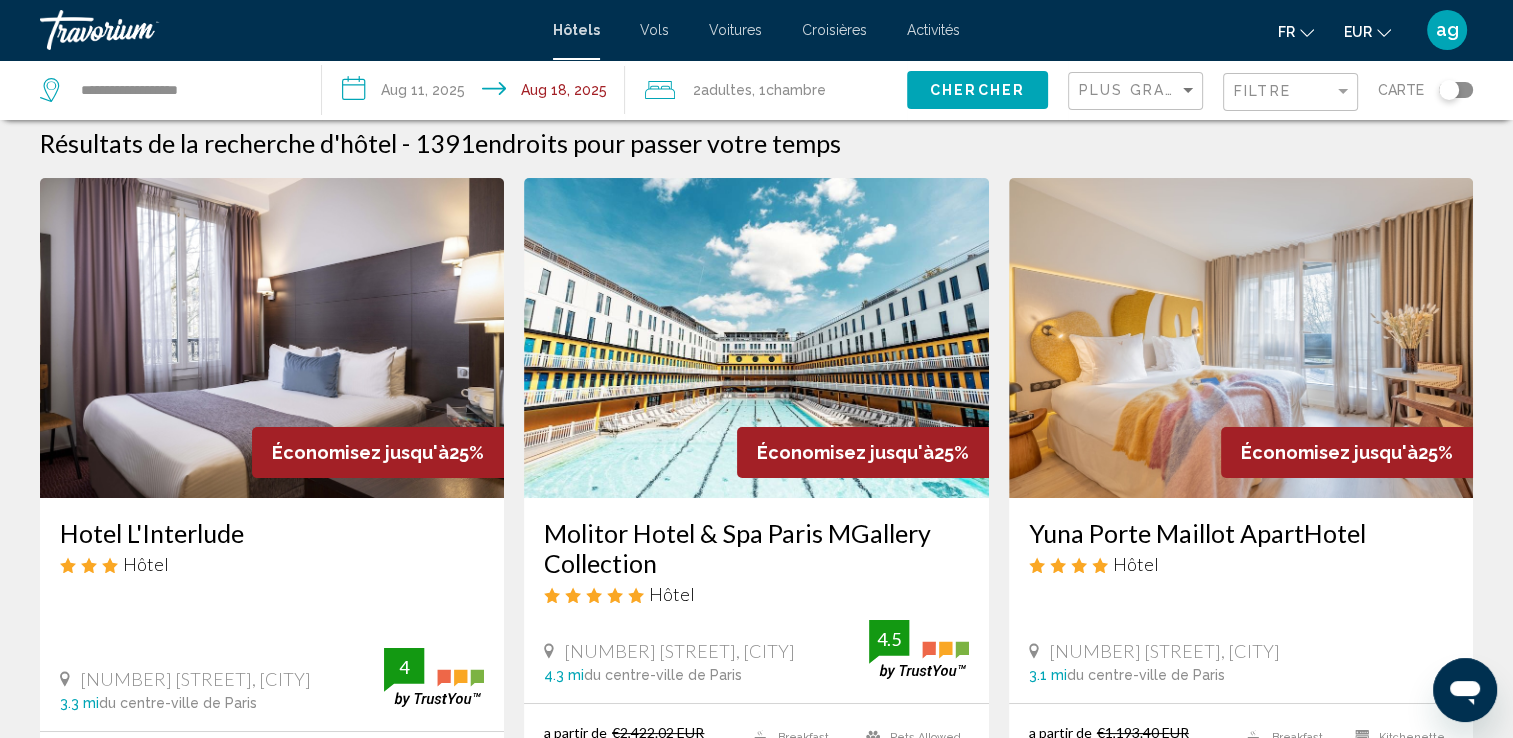 scroll, scrollTop: 0, scrollLeft: 0, axis: both 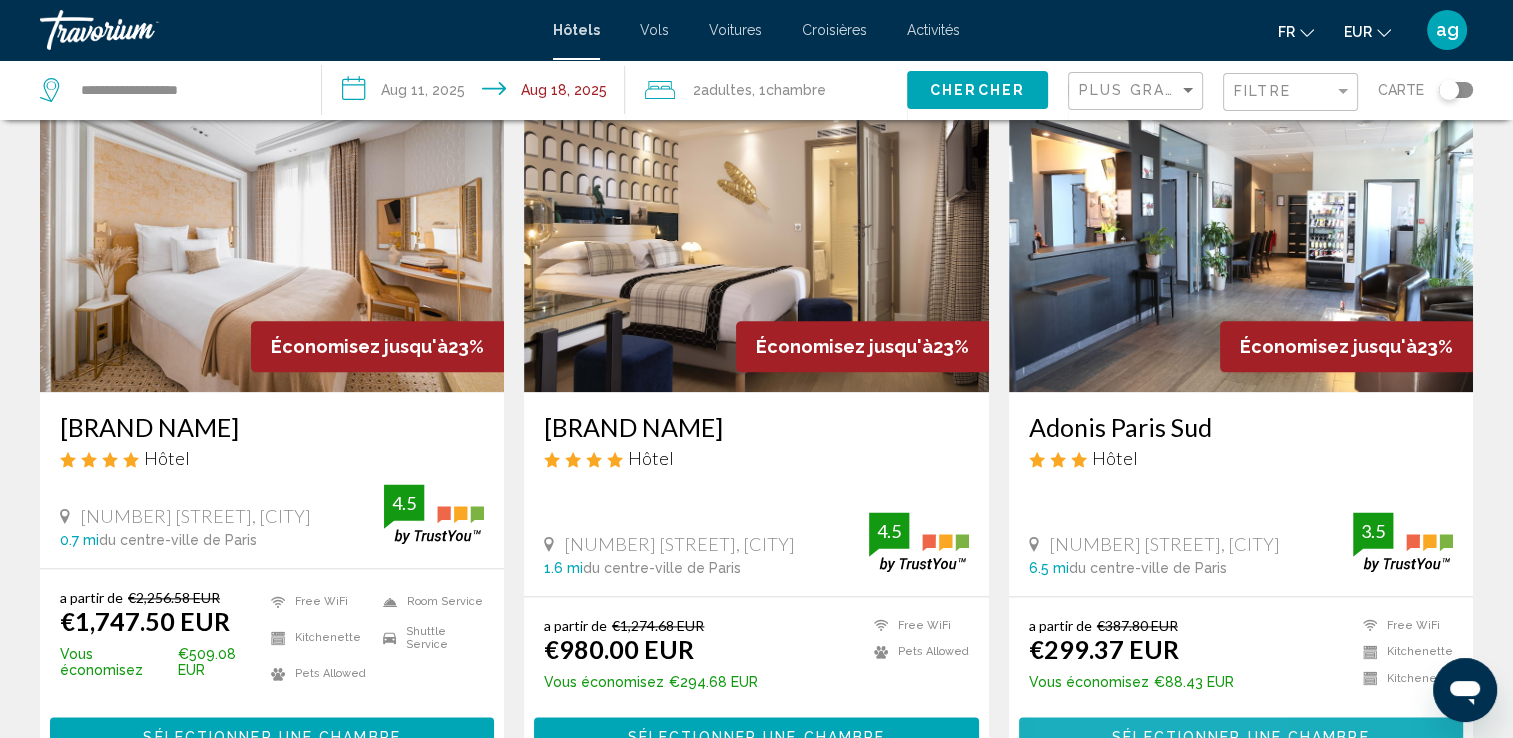 click on "Sélectionner une chambre" at bounding box center (1240, 736) 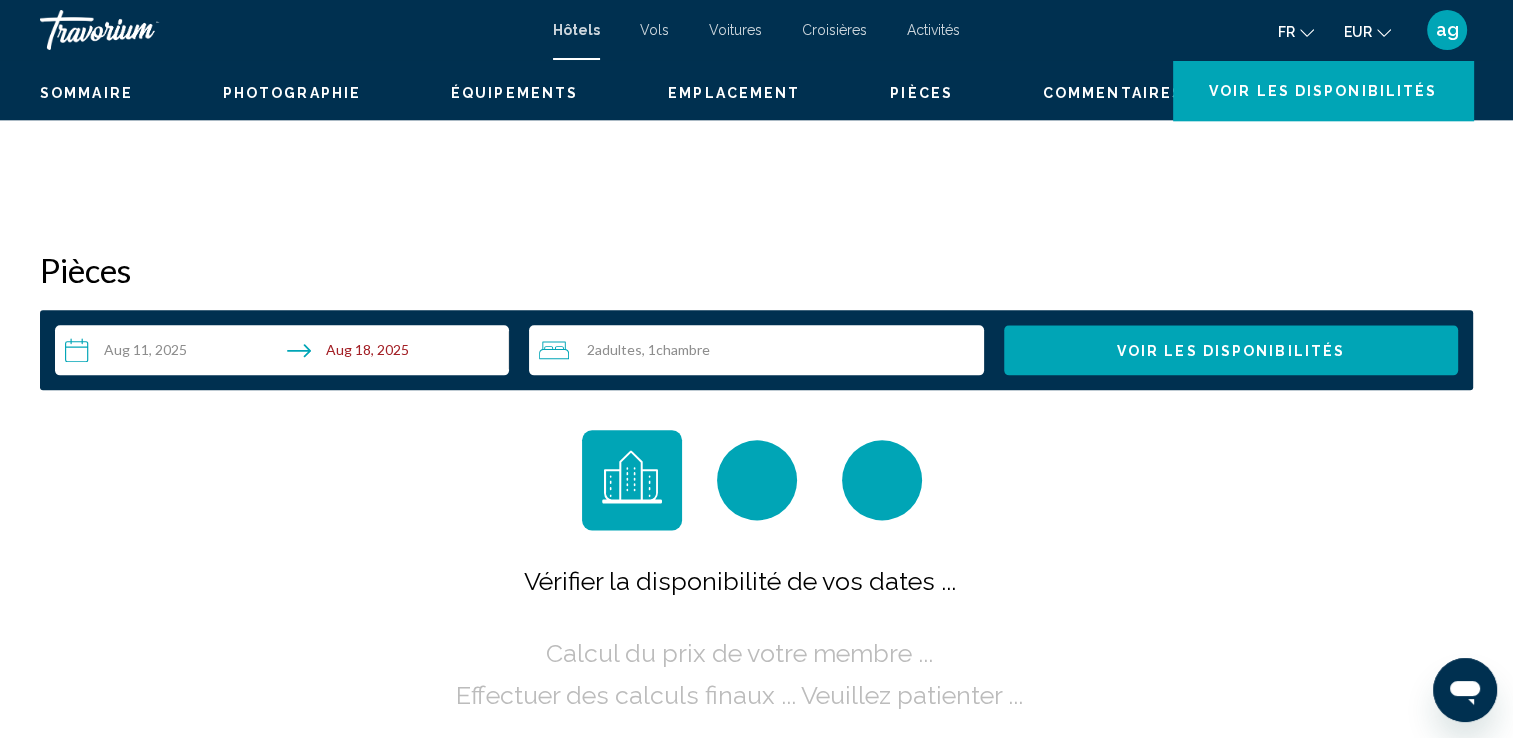 scroll, scrollTop: 0, scrollLeft: 0, axis: both 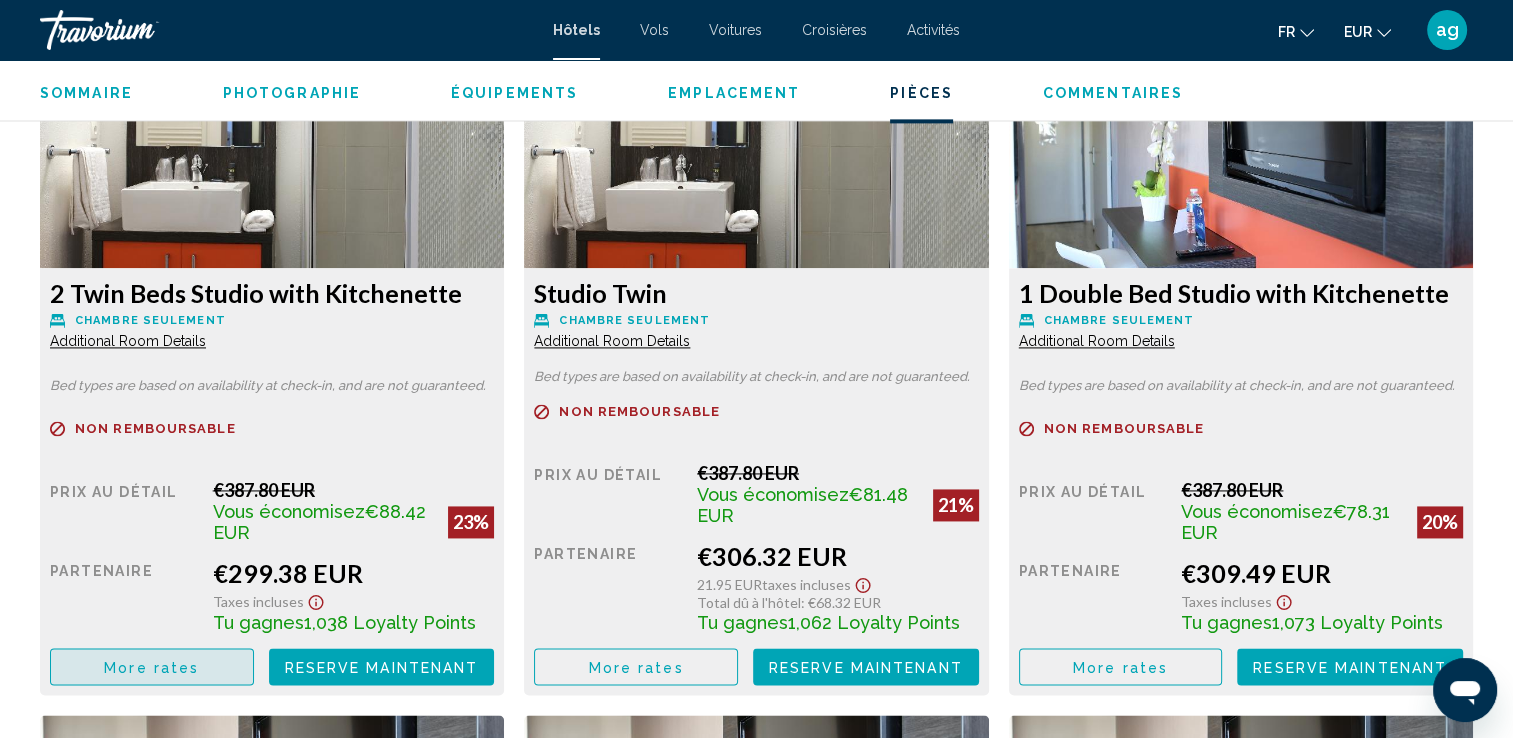 click on "More rates" at bounding box center (151, 667) 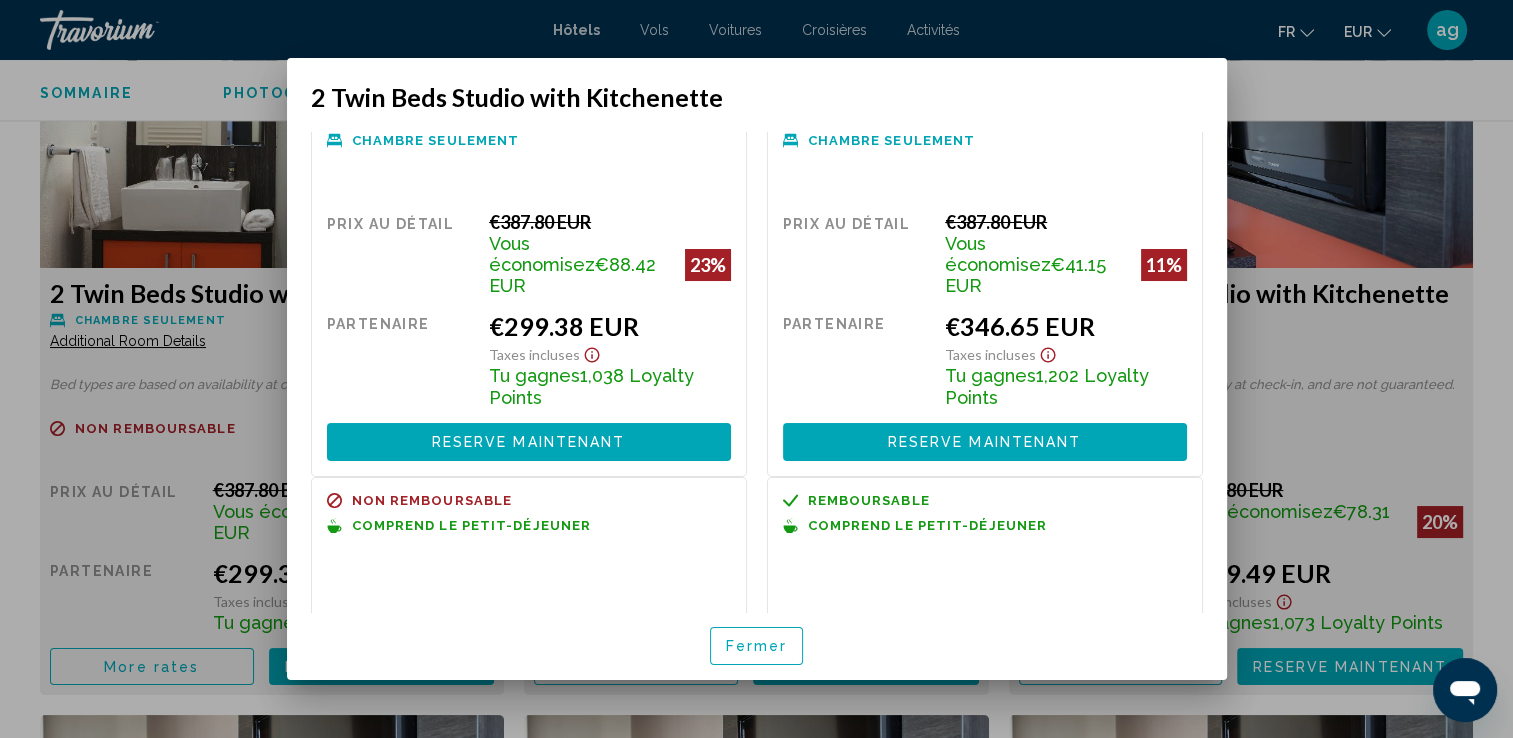 scroll, scrollTop: 183, scrollLeft: 0, axis: vertical 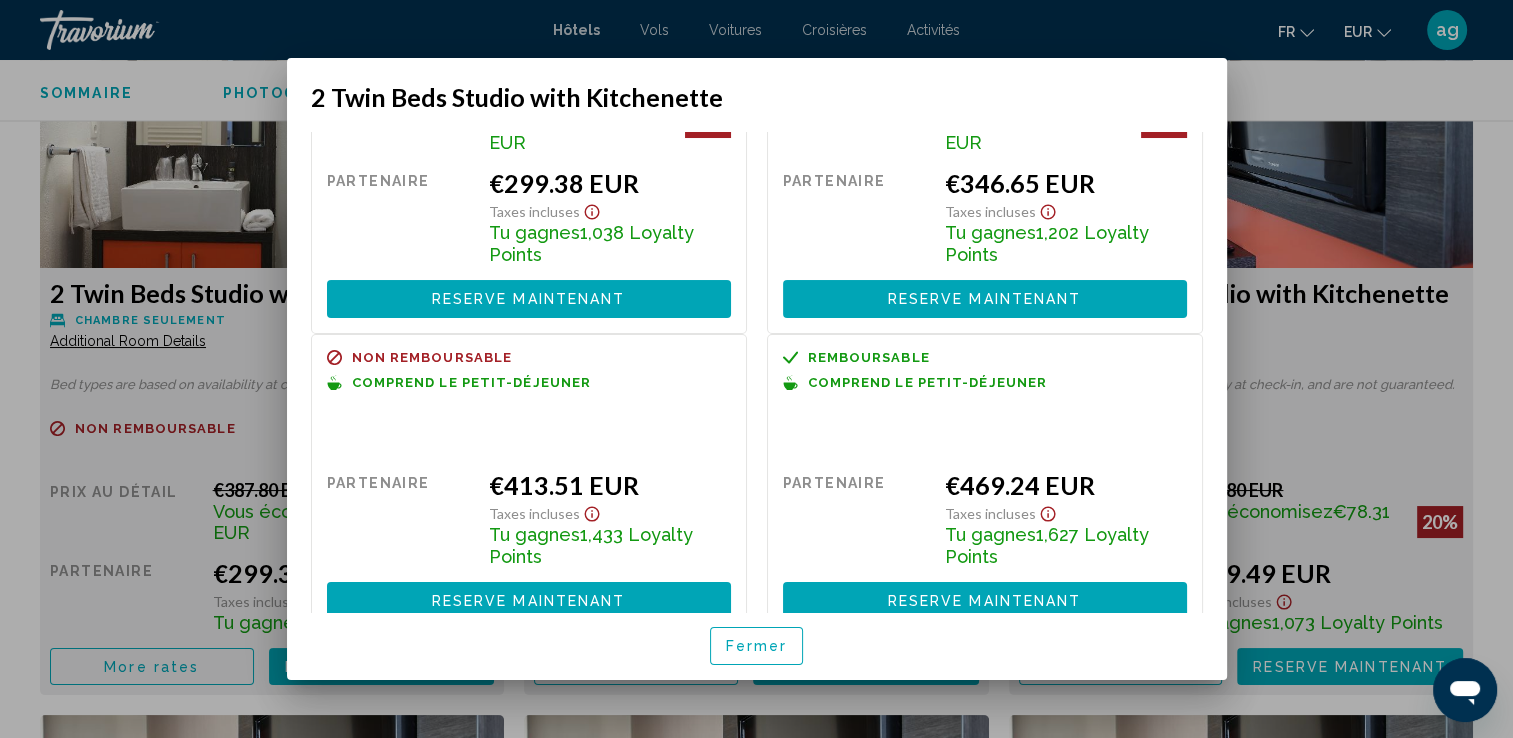 click on "Fermer" at bounding box center [757, 647] 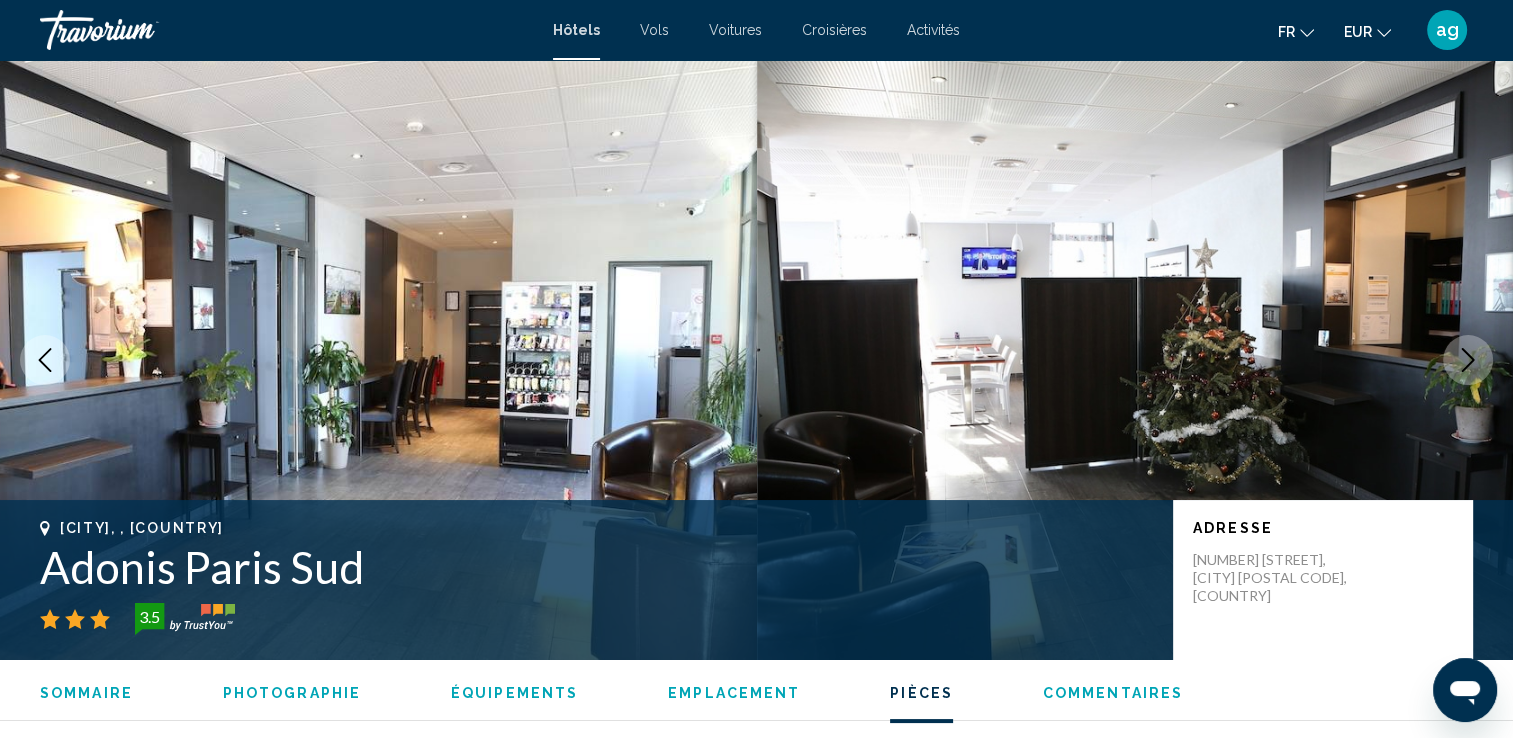 scroll, scrollTop: 2786, scrollLeft: 0, axis: vertical 